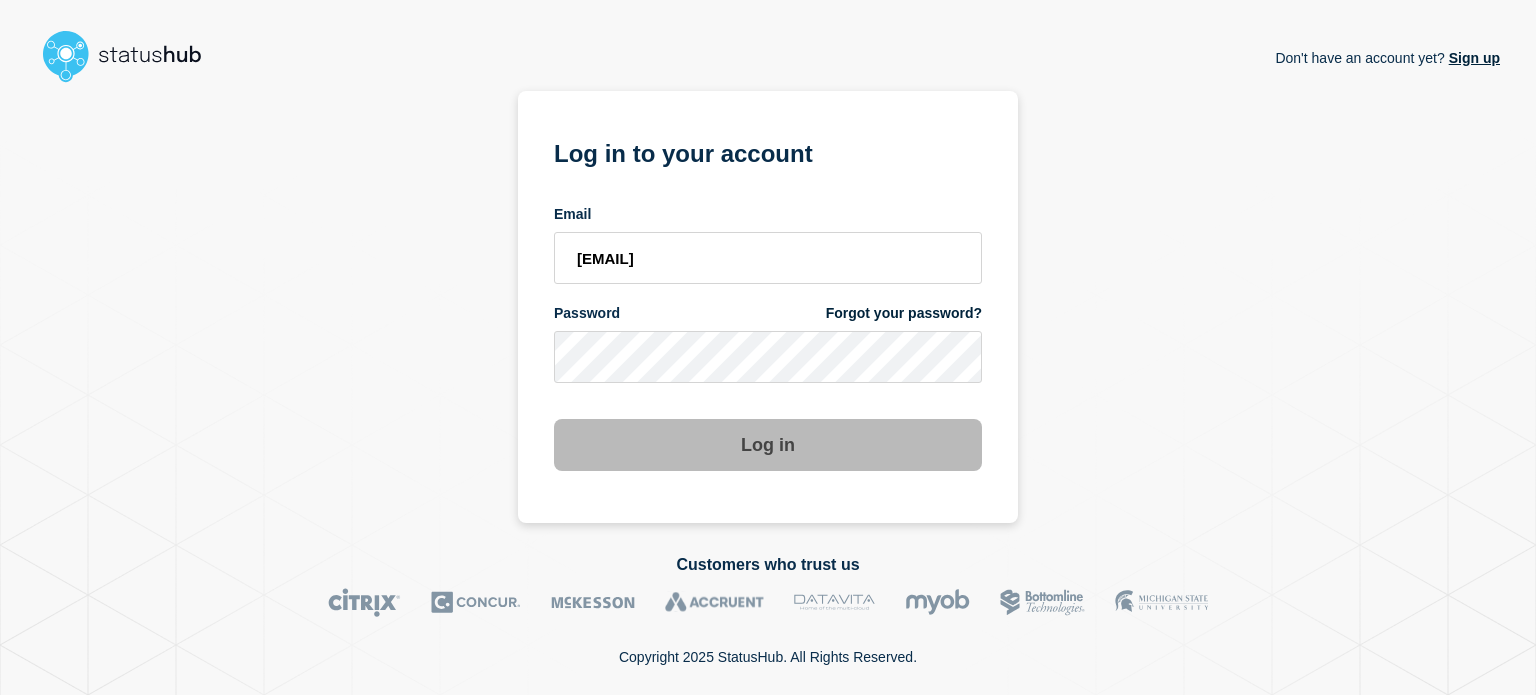scroll, scrollTop: 0, scrollLeft: 0, axis: both 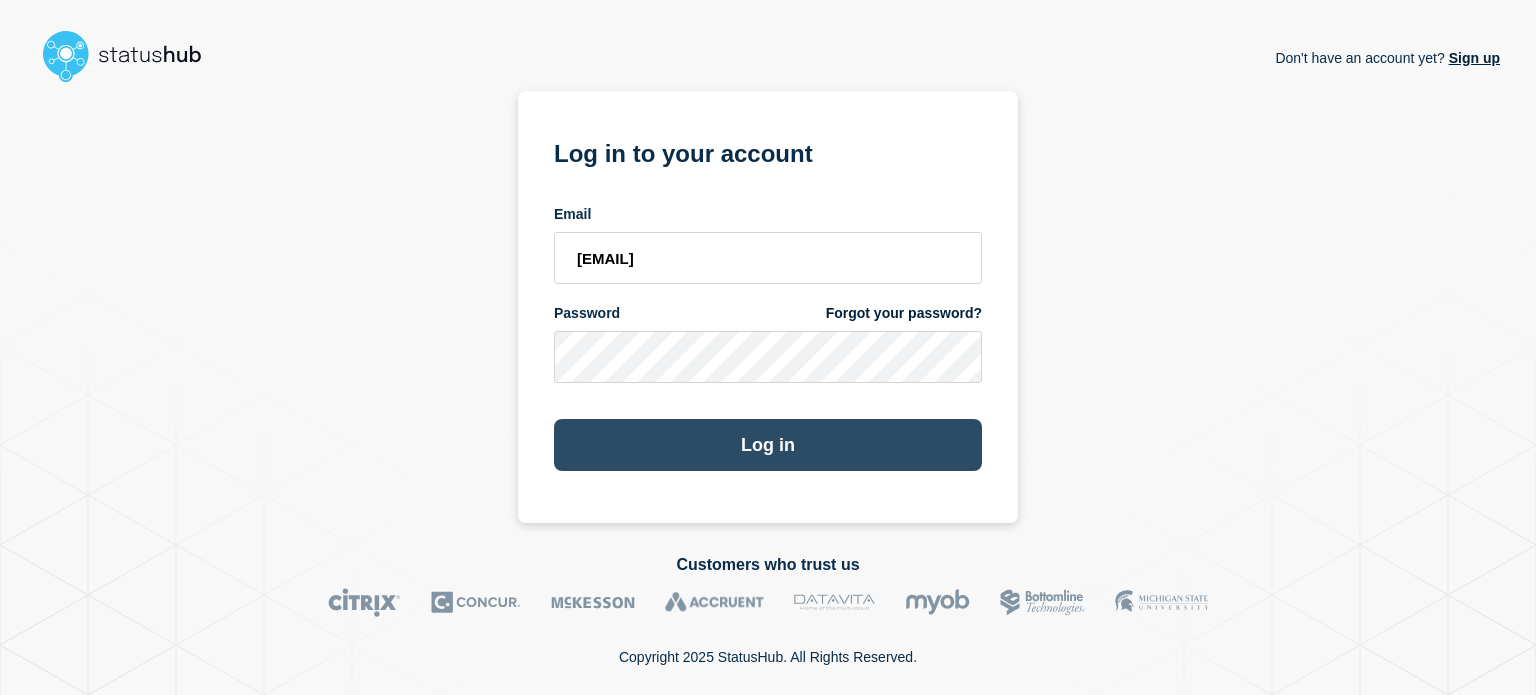click on "Log in" at bounding box center (768, 445) 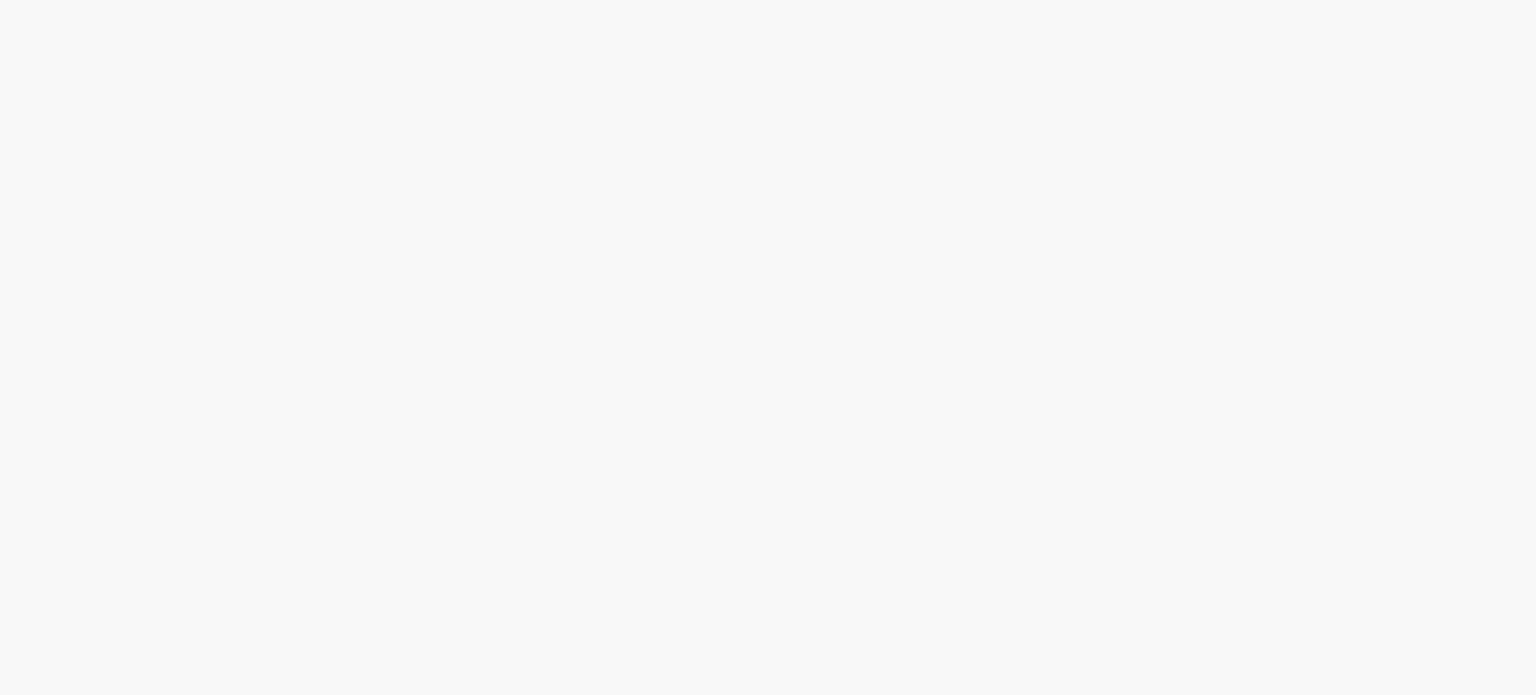 scroll, scrollTop: 0, scrollLeft: 0, axis: both 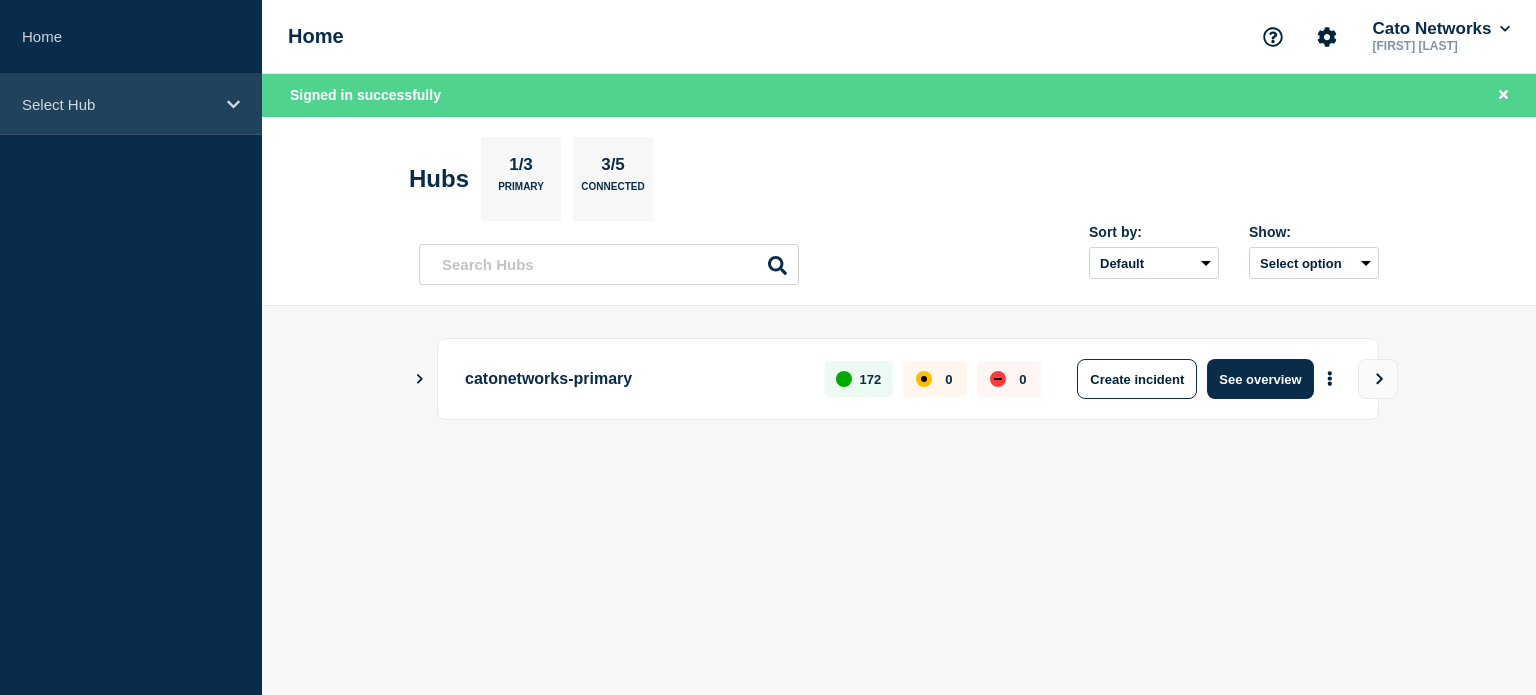 click on "Select Hub" at bounding box center (118, 104) 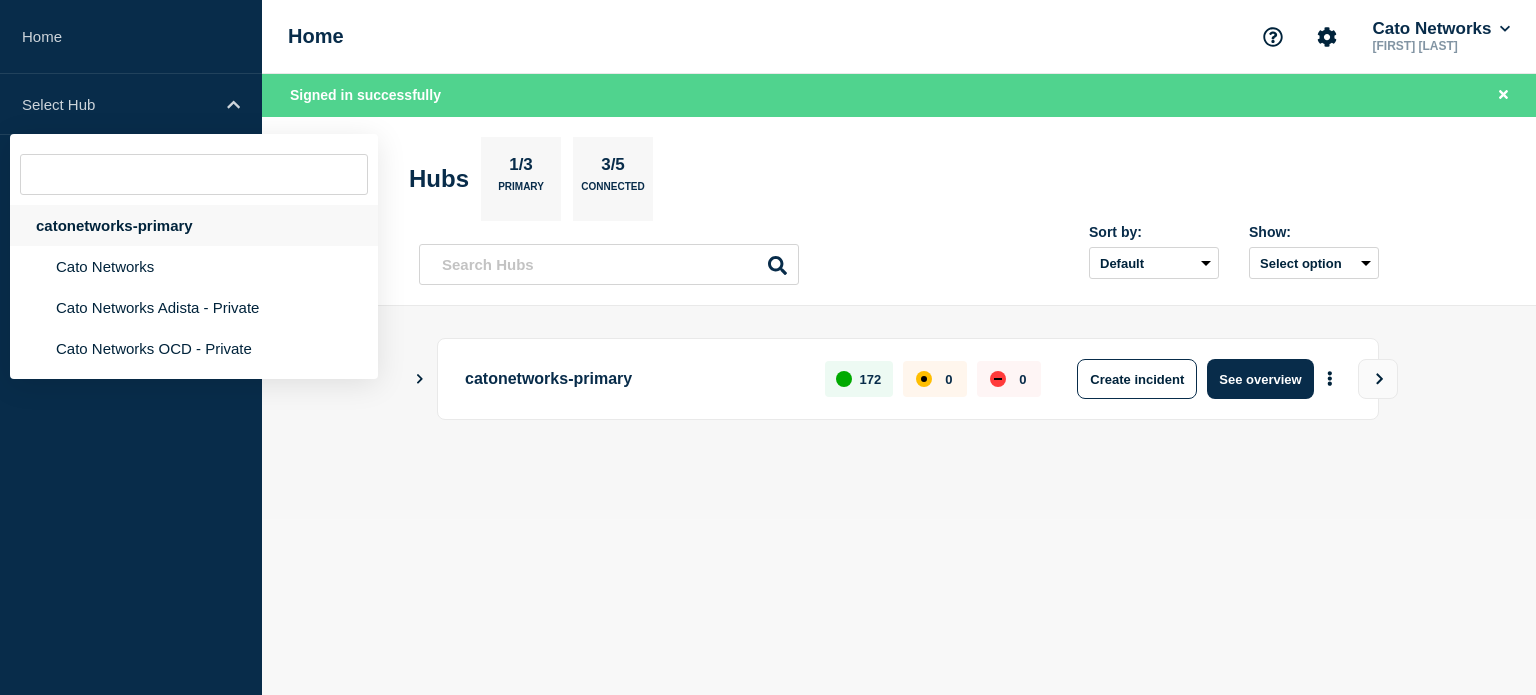 click on "catonetworks-primary" at bounding box center (194, 225) 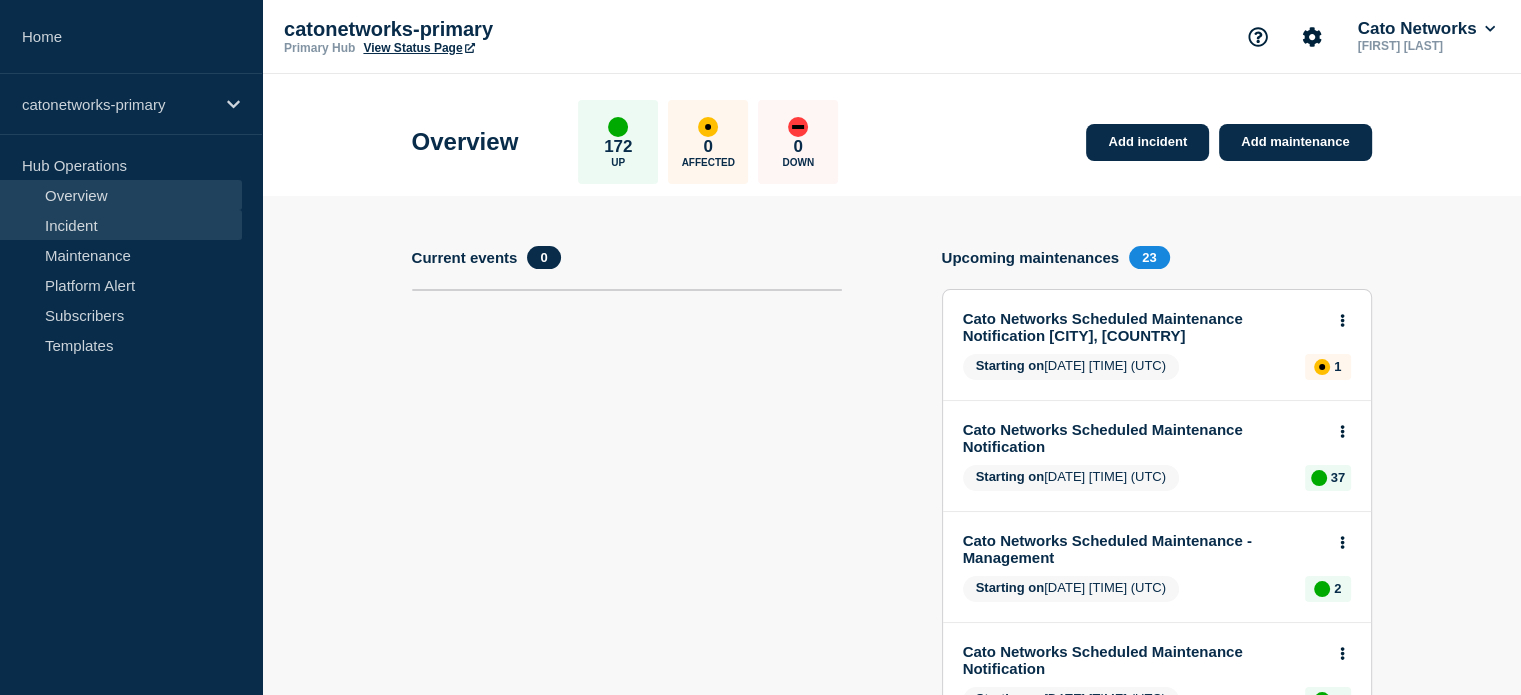 click on "Incident" at bounding box center (121, 225) 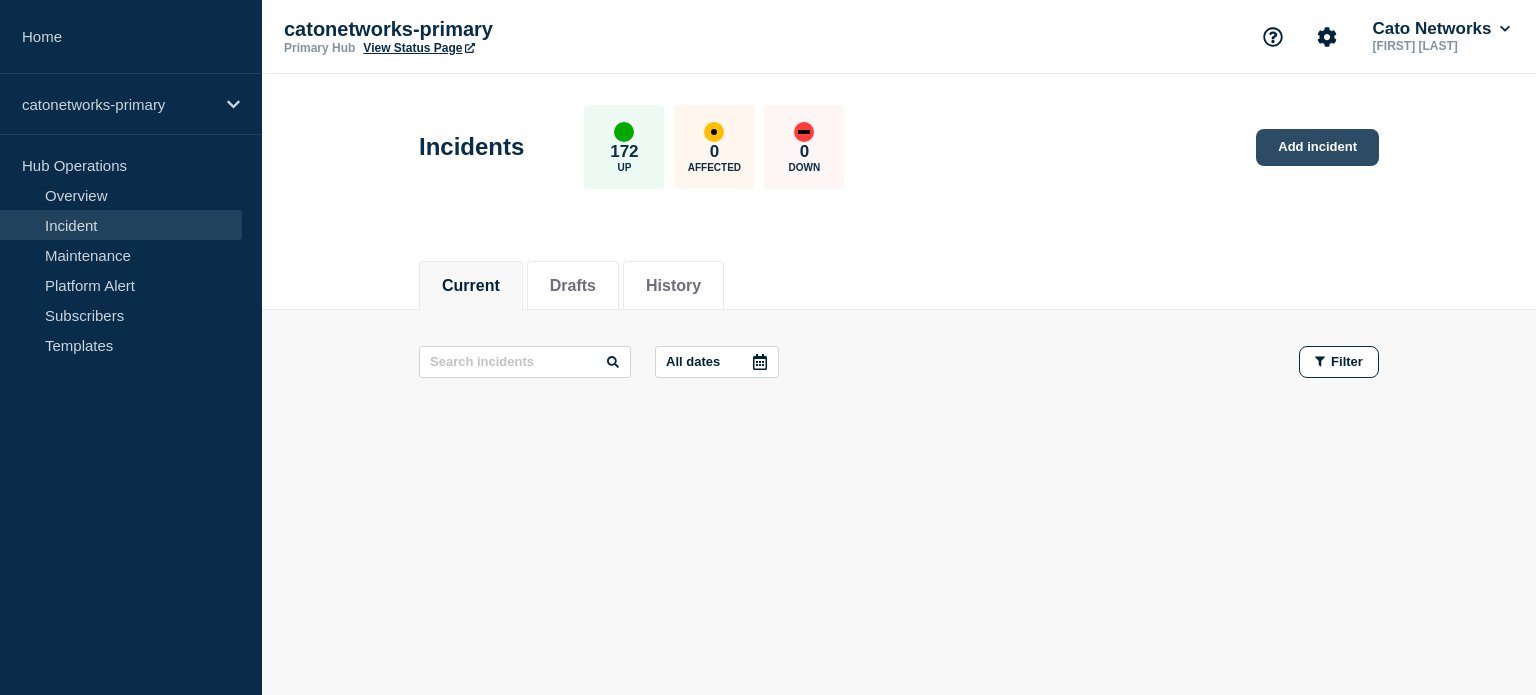 click on "Add incident" 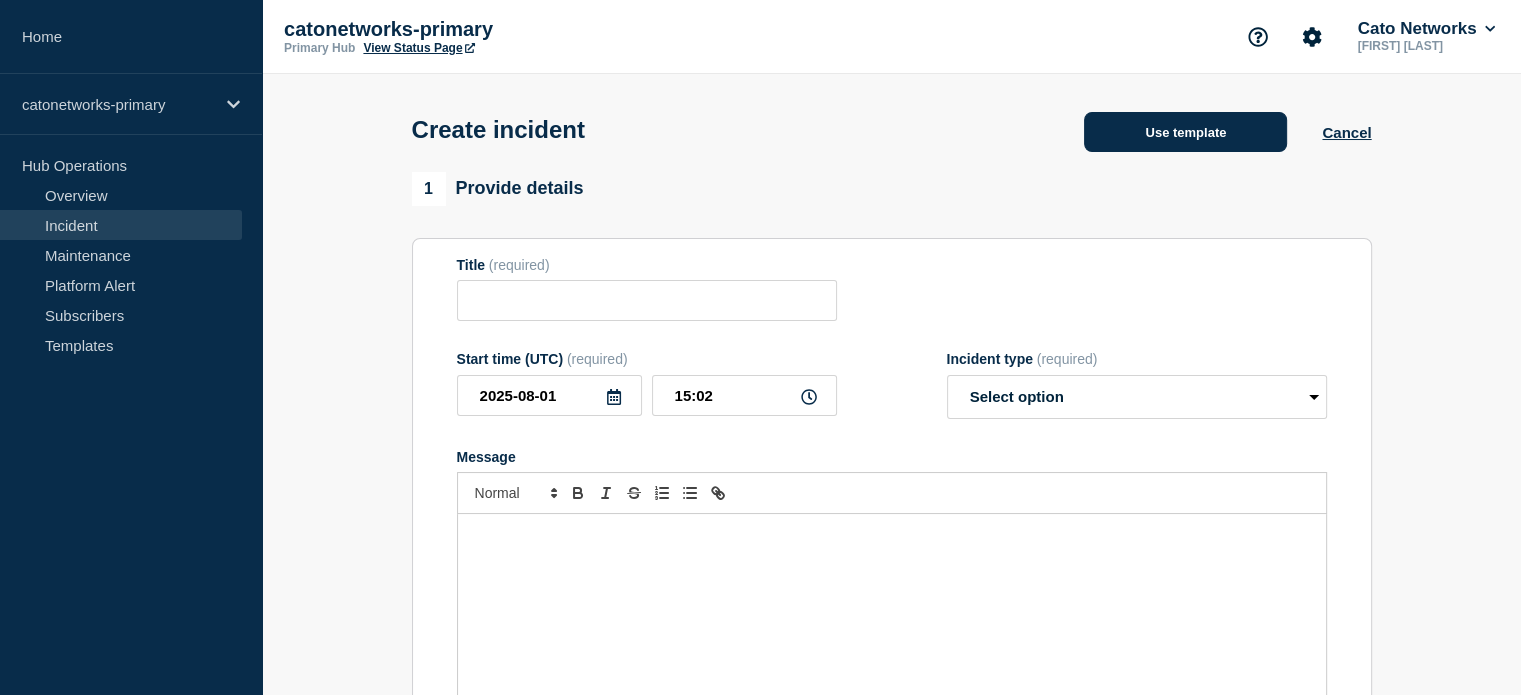 click on "Use template" at bounding box center (1185, 132) 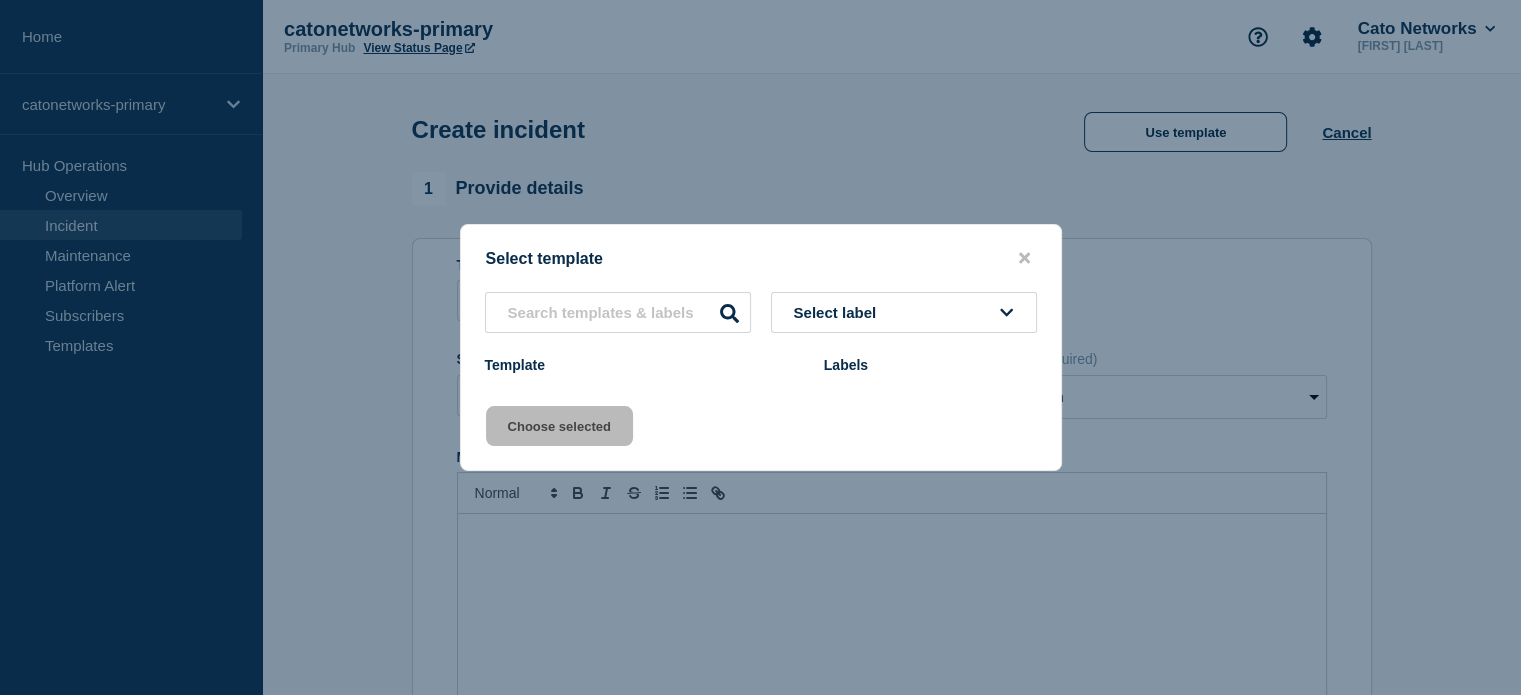 click on "Select label" at bounding box center (839, 312) 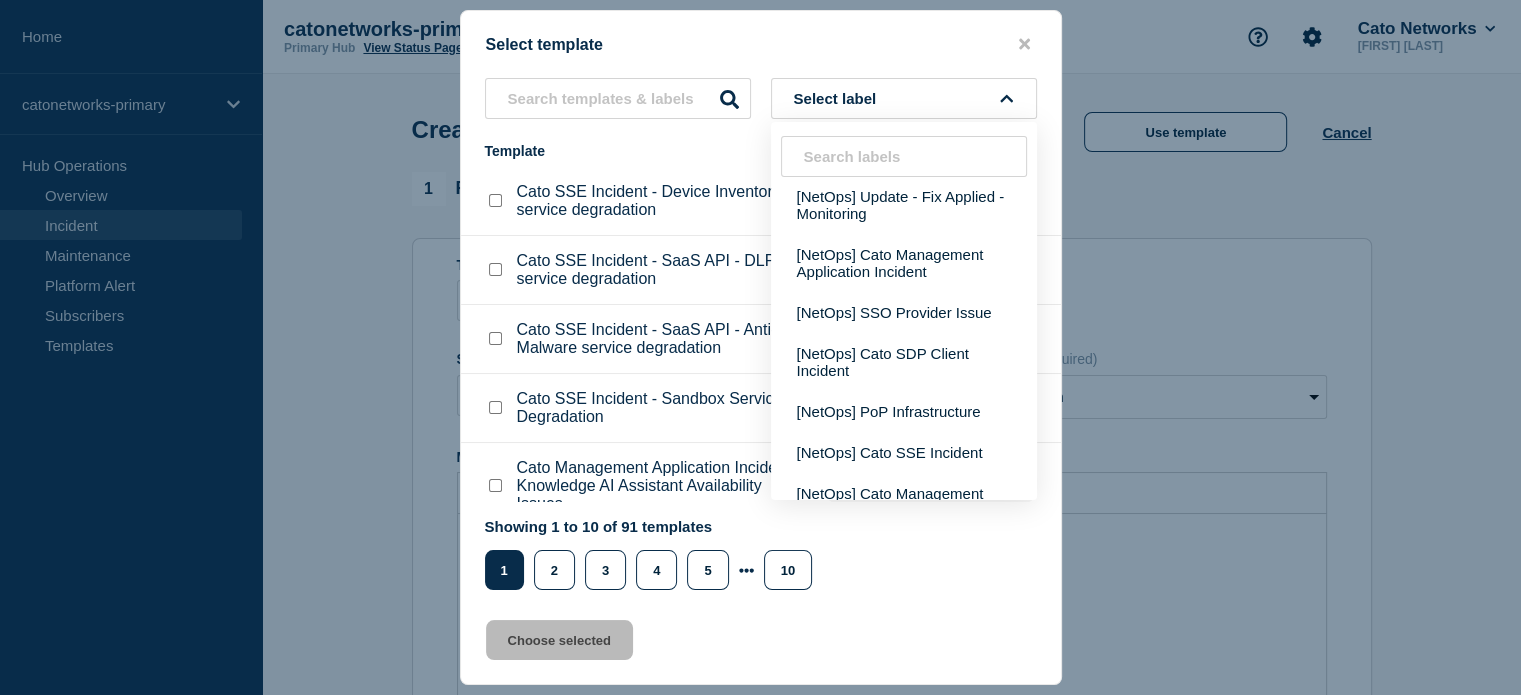 scroll, scrollTop: 600, scrollLeft: 0, axis: vertical 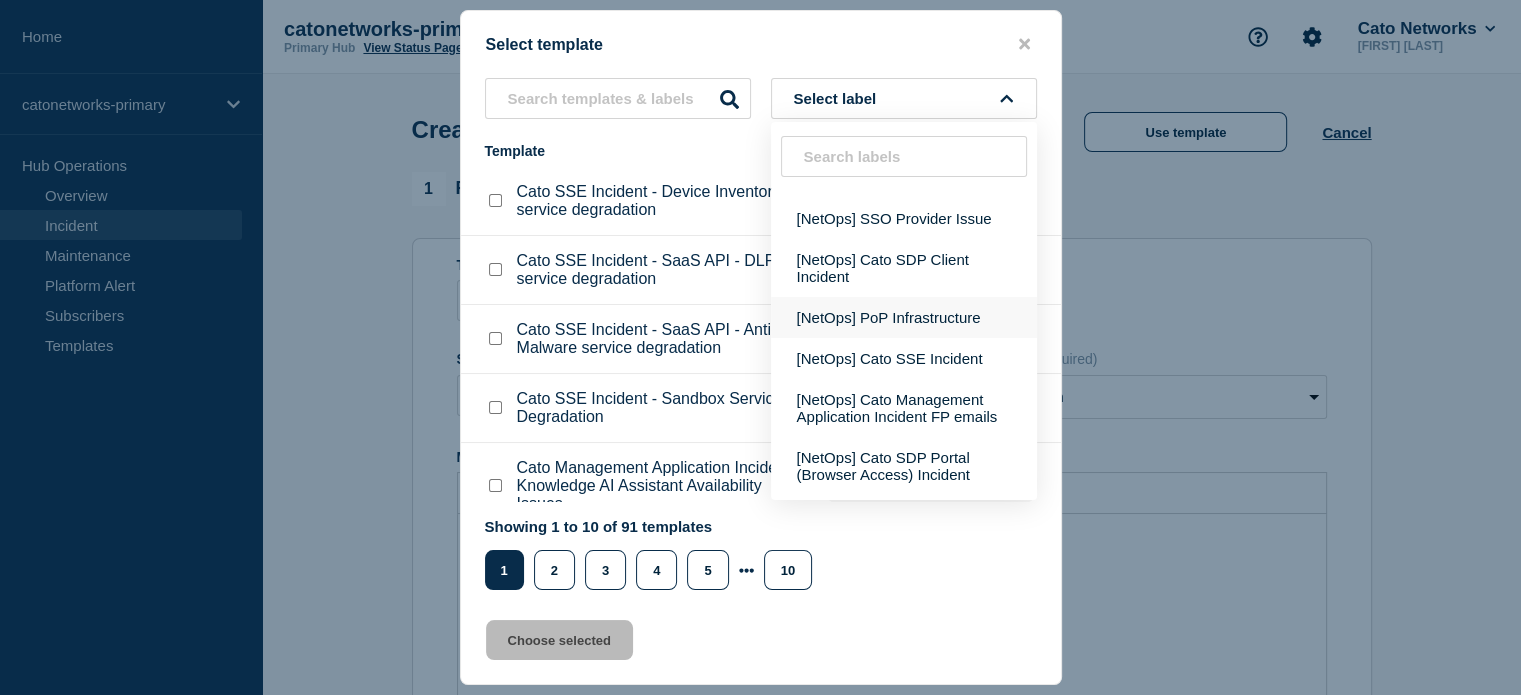 click on "[NetOps] PoP Infrastructure" at bounding box center (904, 317) 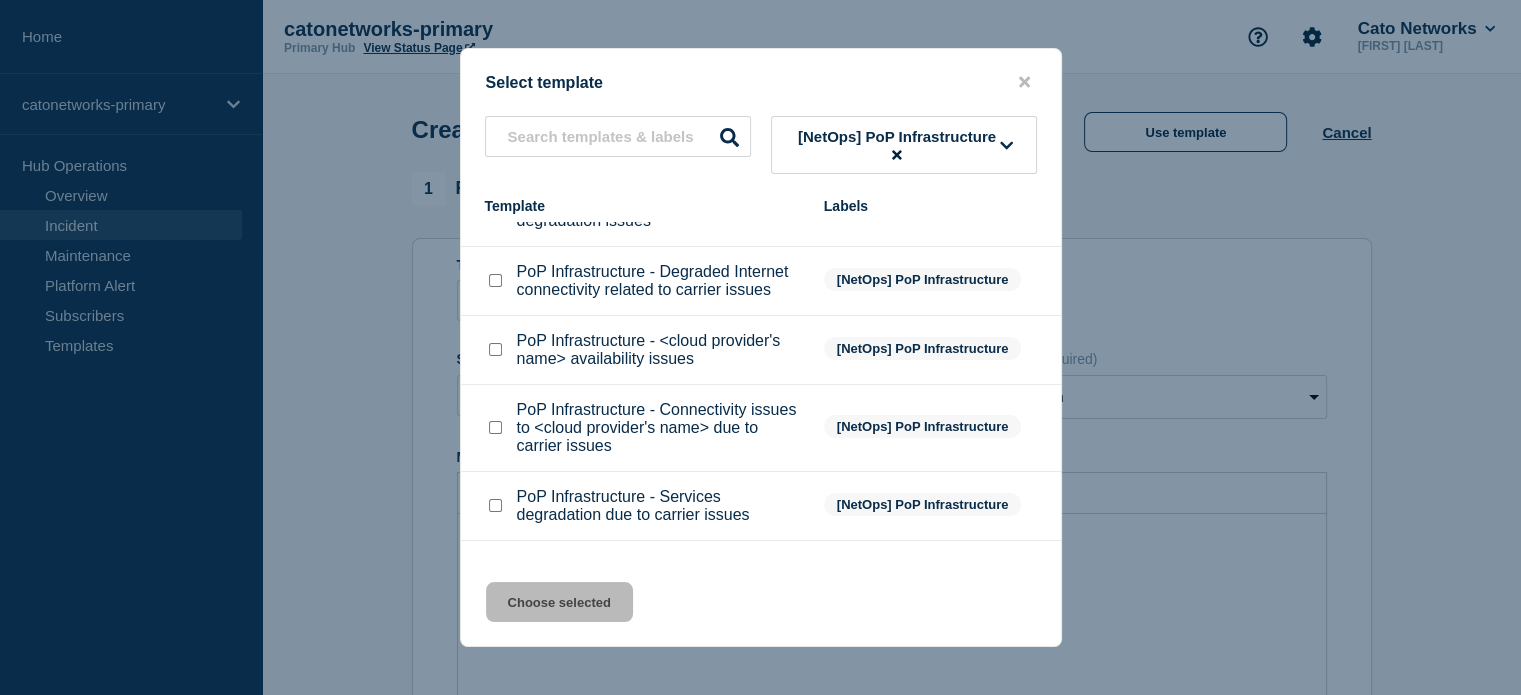 scroll, scrollTop: 300, scrollLeft: 0, axis: vertical 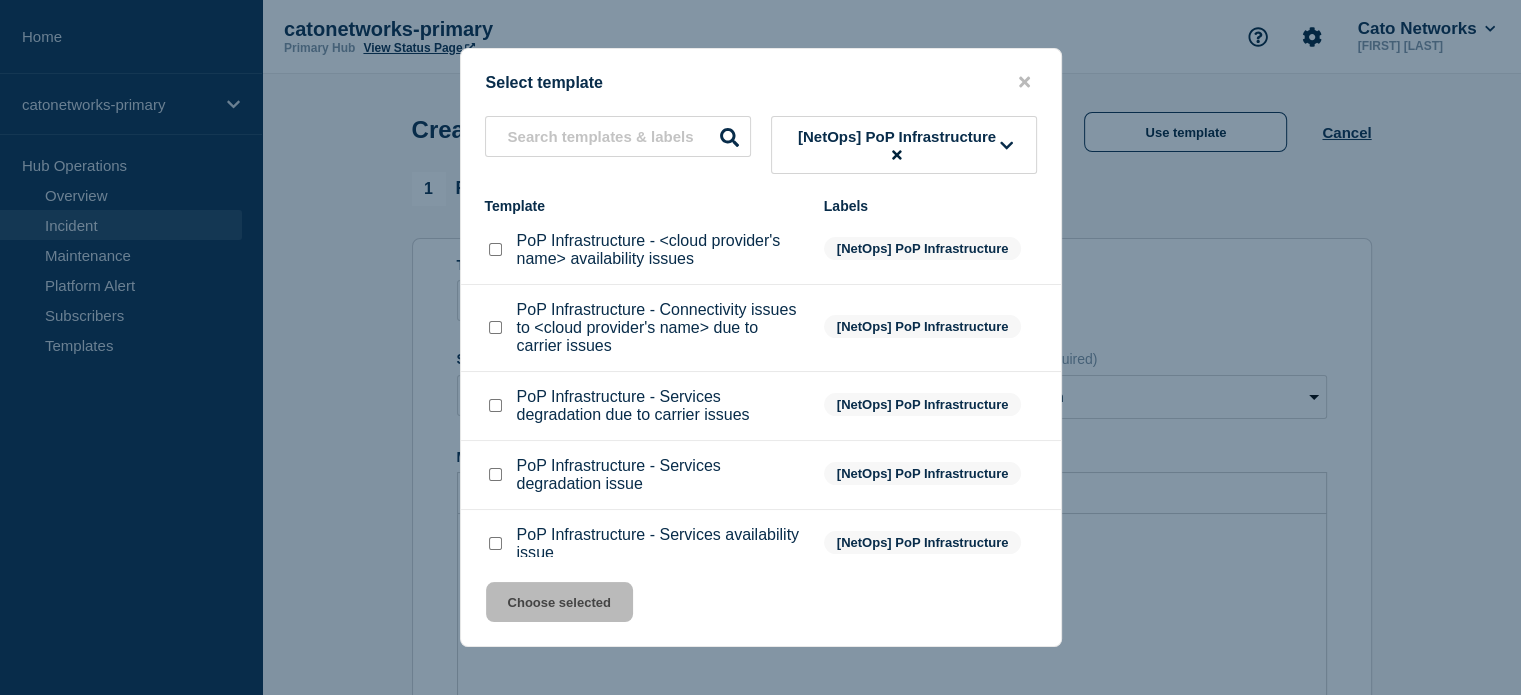 click at bounding box center [495, 406] 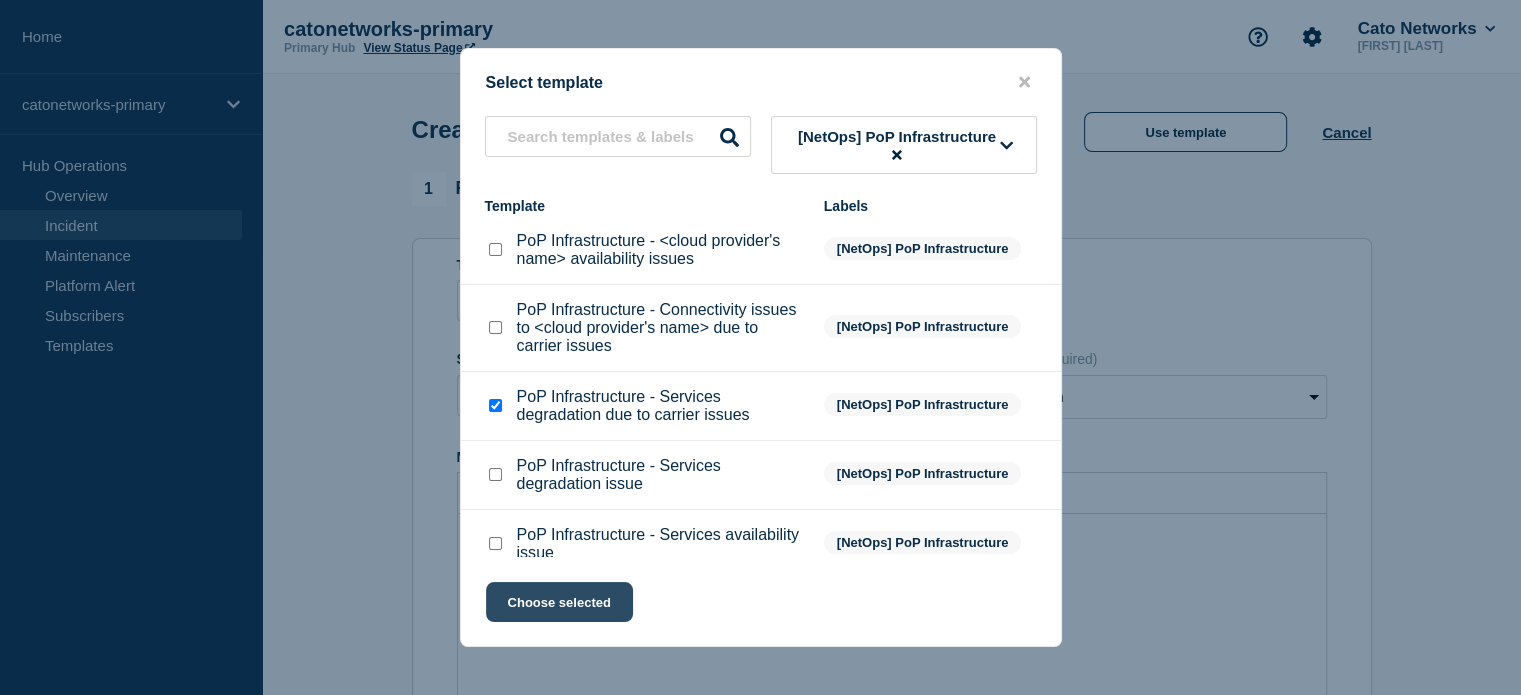 click on "Choose selected" 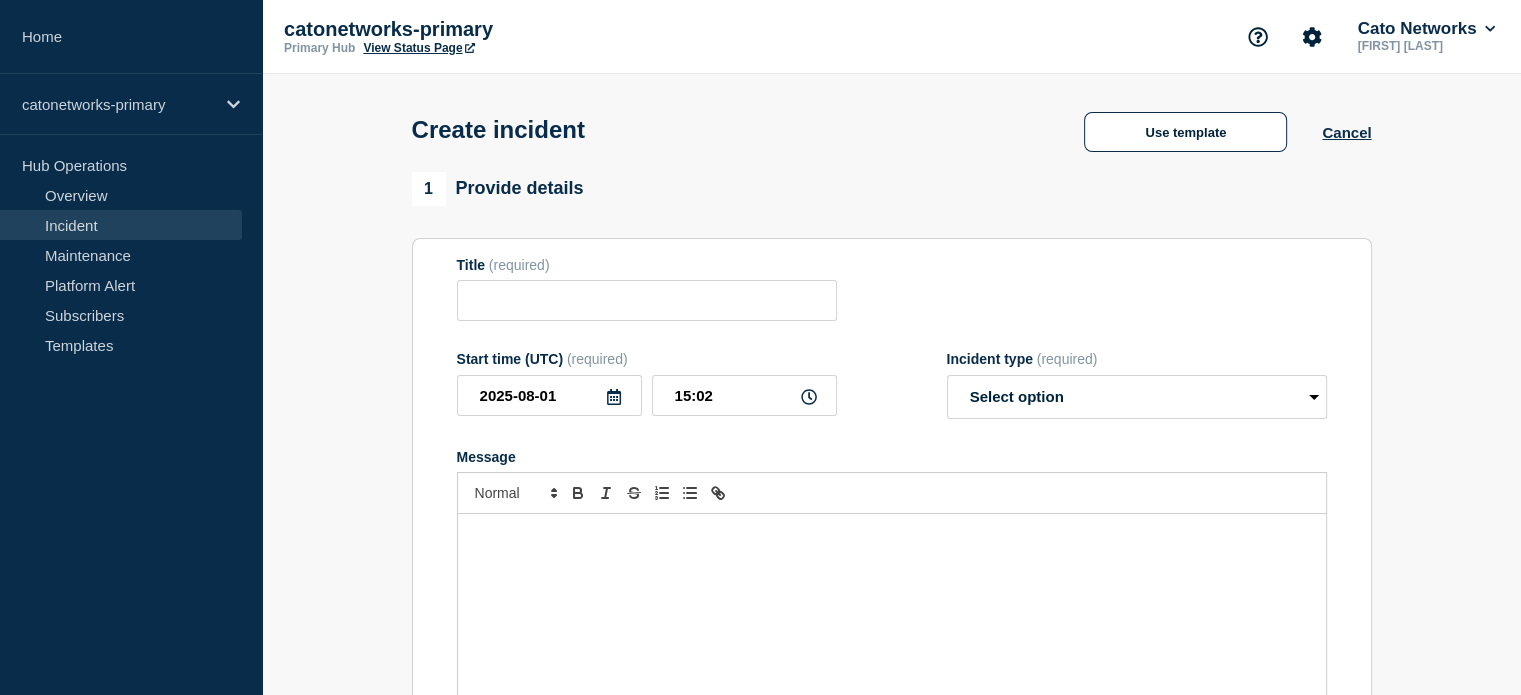 type on "PoP Infrastructure - Services degradation due to carrier issues" 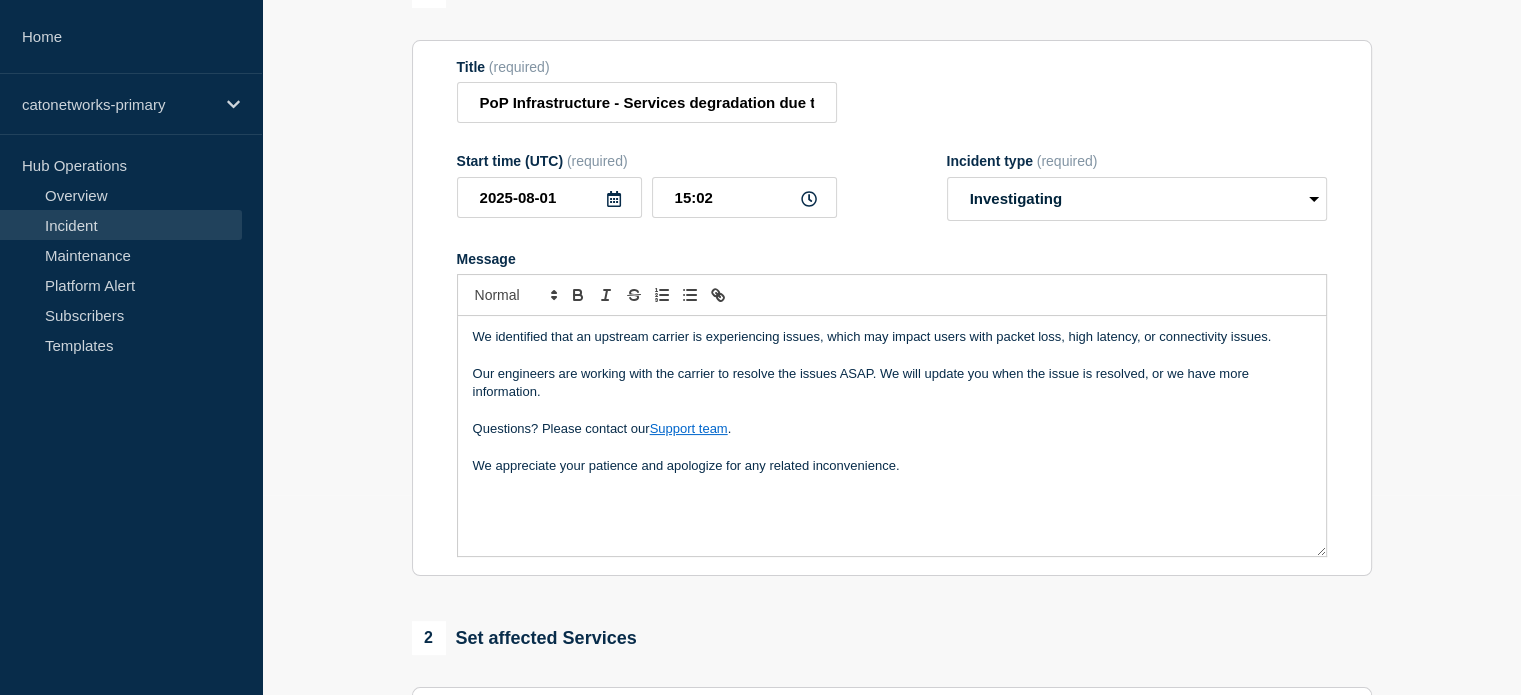scroll, scrollTop: 300, scrollLeft: 0, axis: vertical 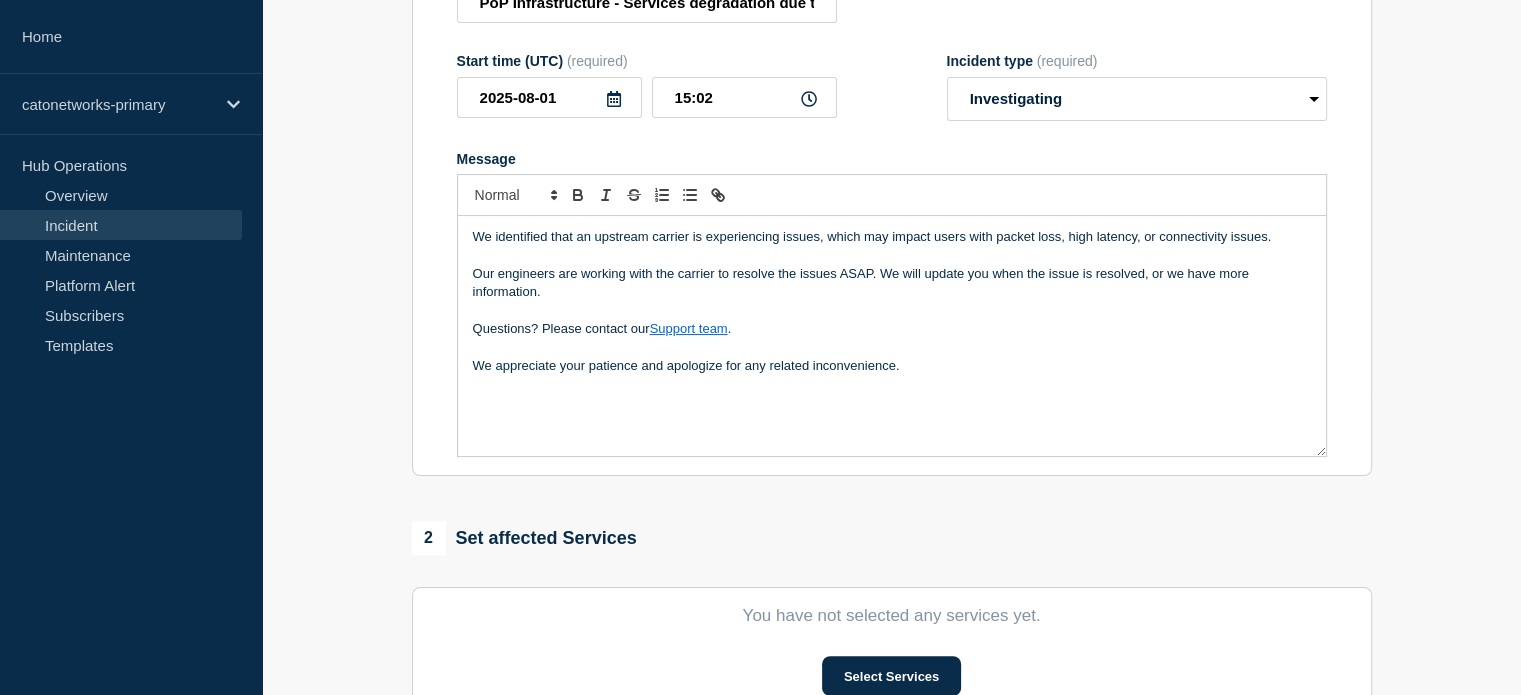 click on "We identified that an upstream carrier is experiencing issues, which may impact users with packet loss, high latency, or connectivity issues. Our engineers are working with the carrier to resolve the issues ASAP. We will update you when the issue is resolved, or we have more information. Questions? Please contact our  [TEAM] . We appreciate your patience and apologize for any related inconvenience. [ref: INCIDNT-7262]" at bounding box center (892, 336) 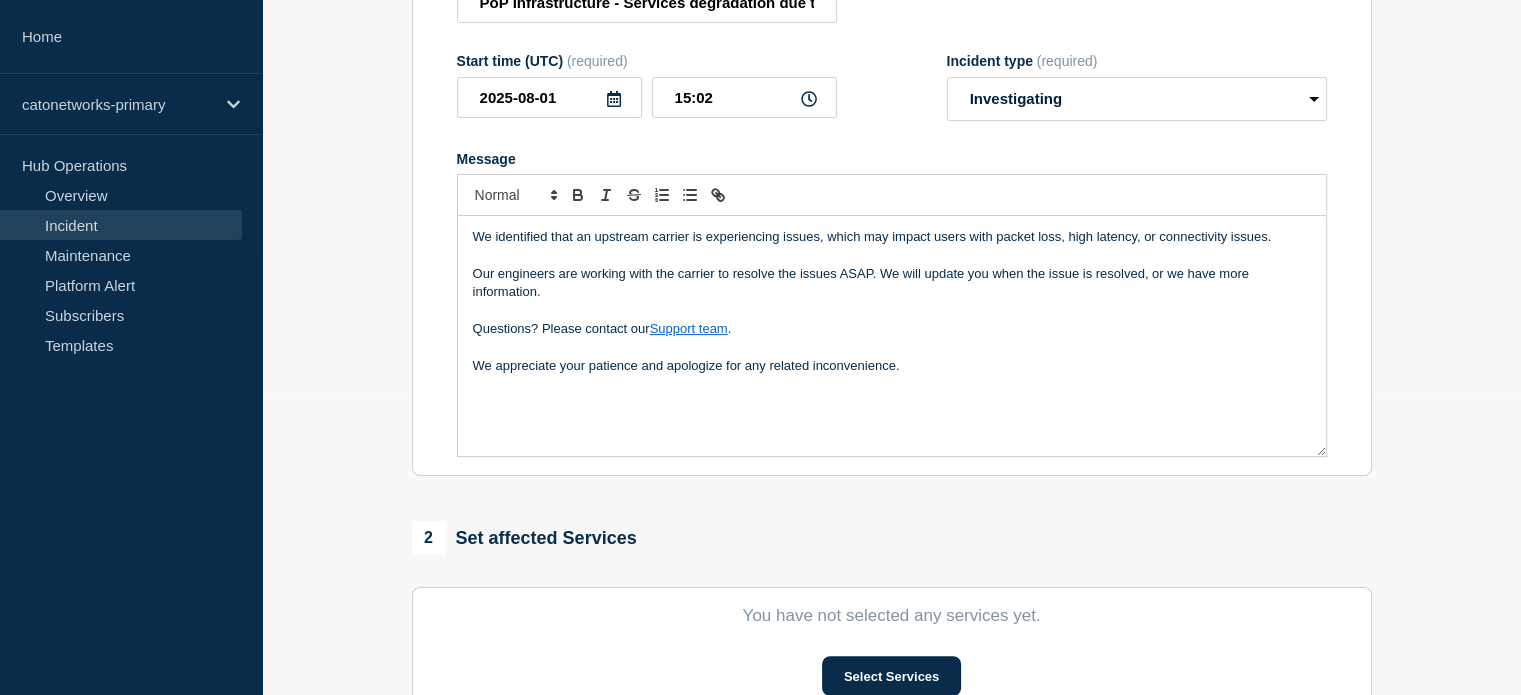 type 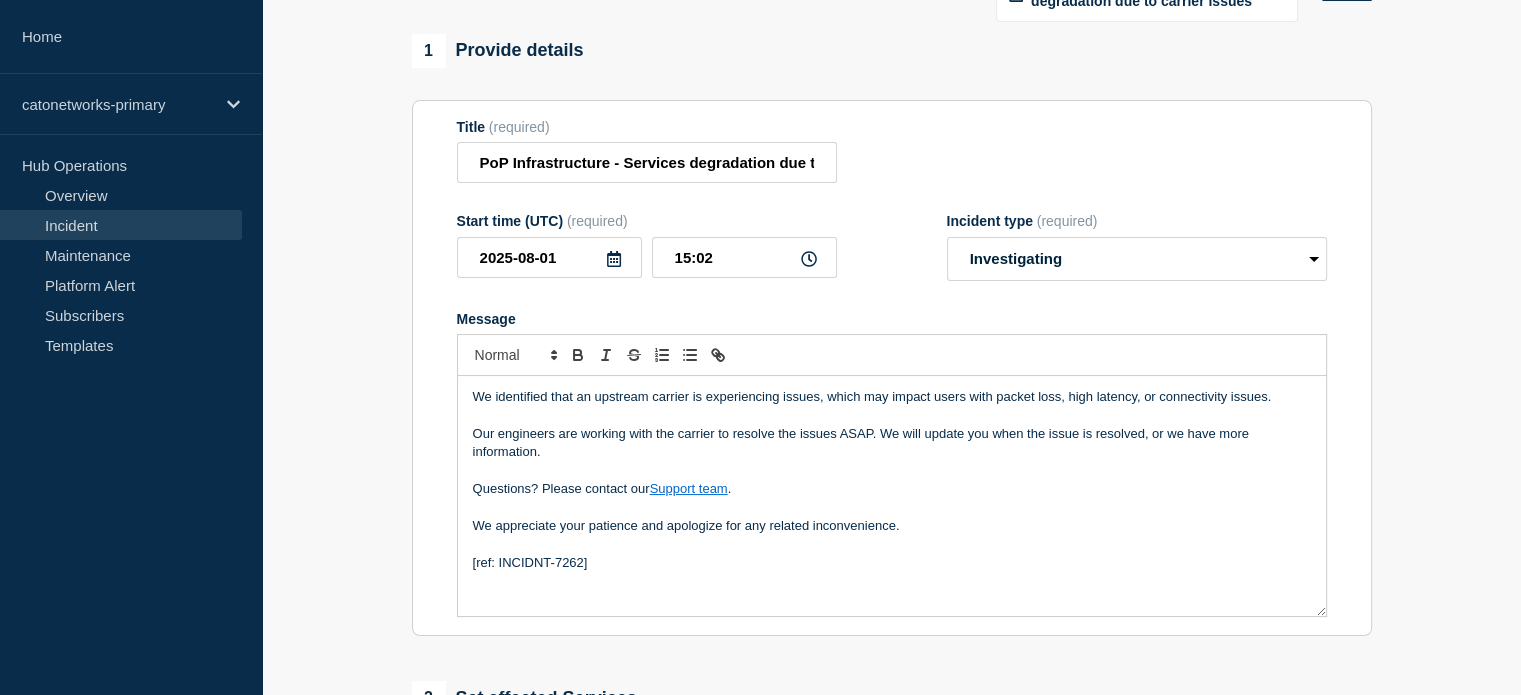 scroll, scrollTop: 0, scrollLeft: 0, axis: both 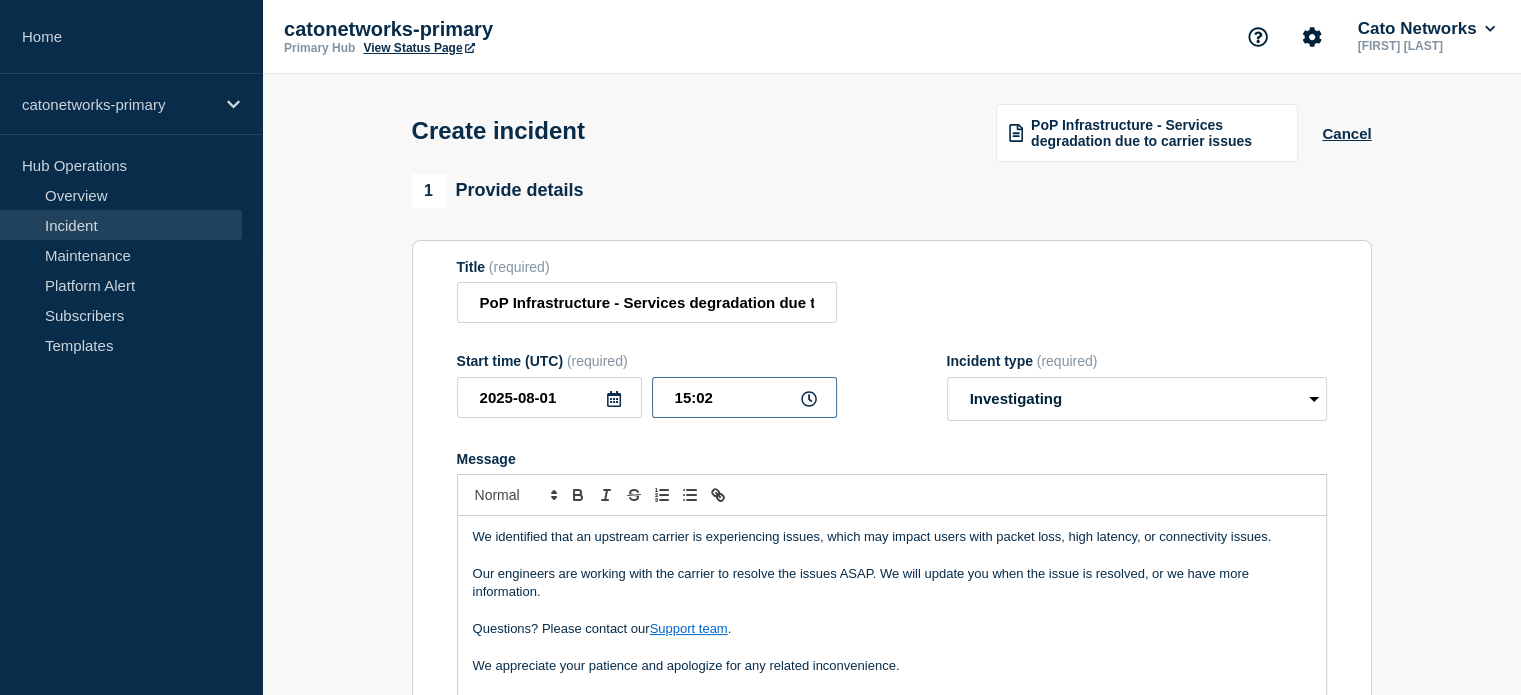 click on "15:02" at bounding box center [744, 397] 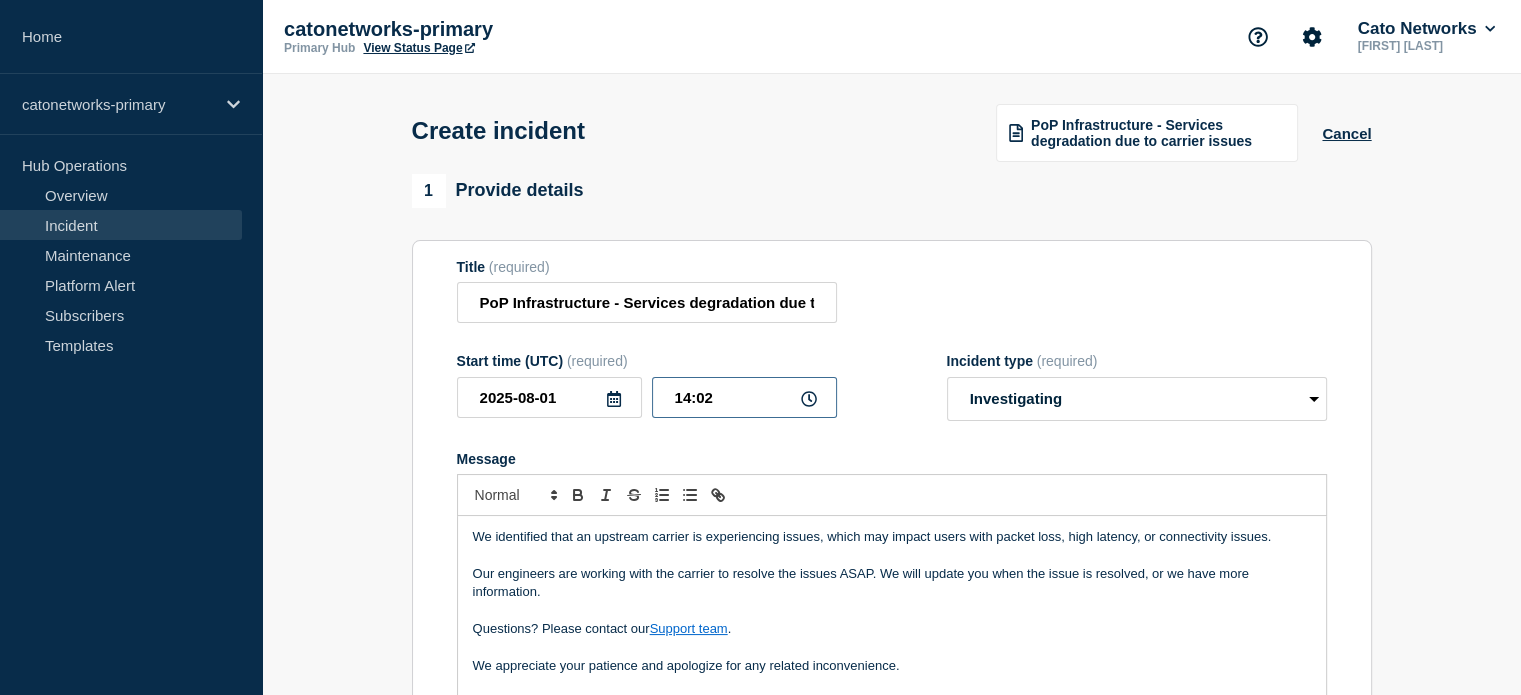 drag, startPoint x: 716, startPoint y: 401, endPoint x: 696, endPoint y: 406, distance: 20.615528 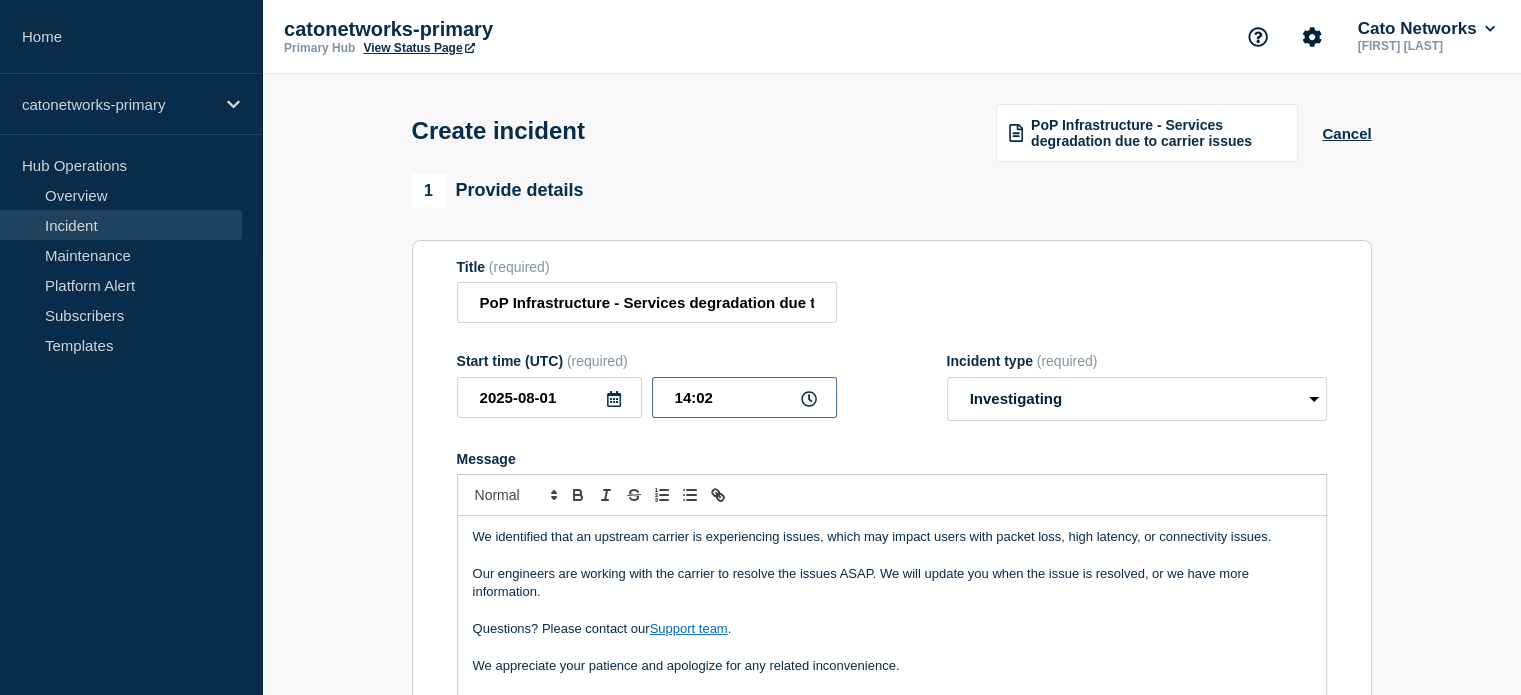 click on "14:02" at bounding box center (744, 397) 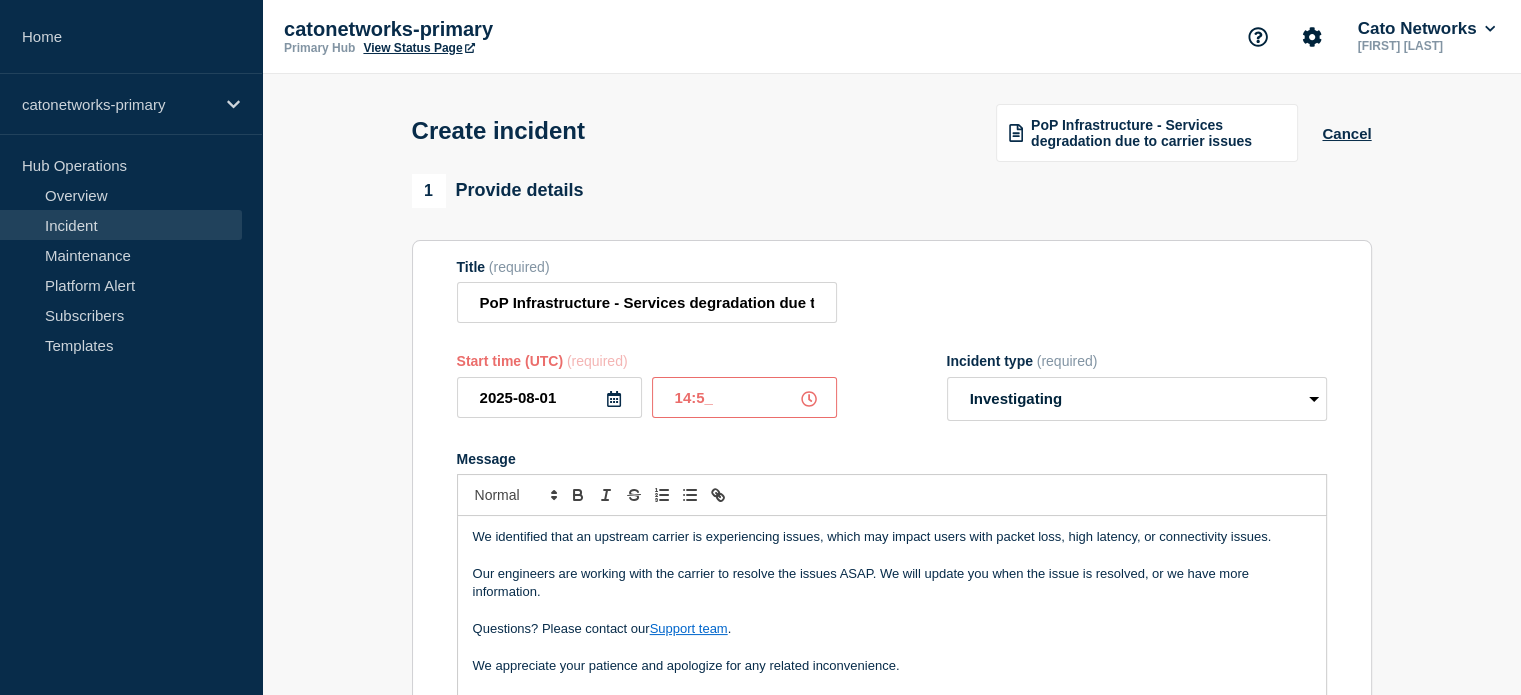 type on "14:58" 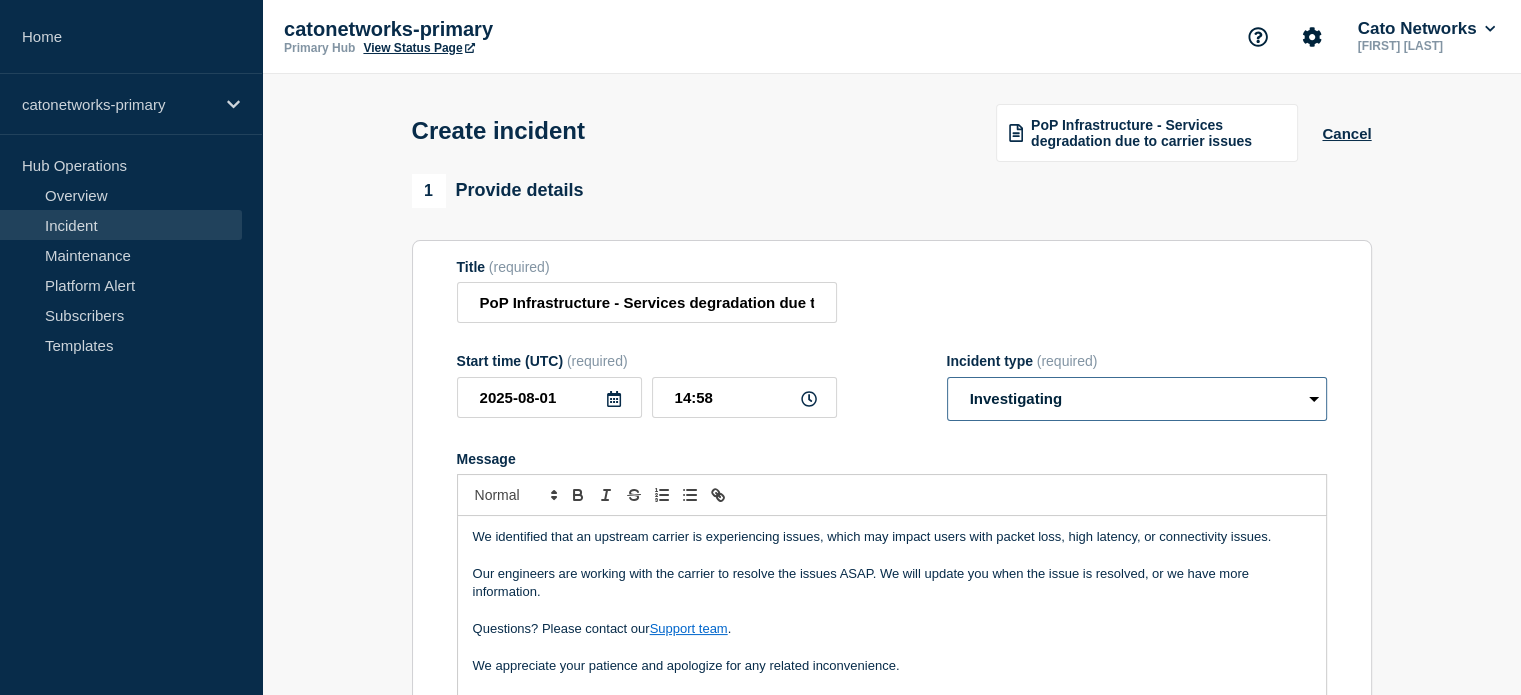 click on "Select option Investigating Identified Monitoring" at bounding box center [1137, 399] 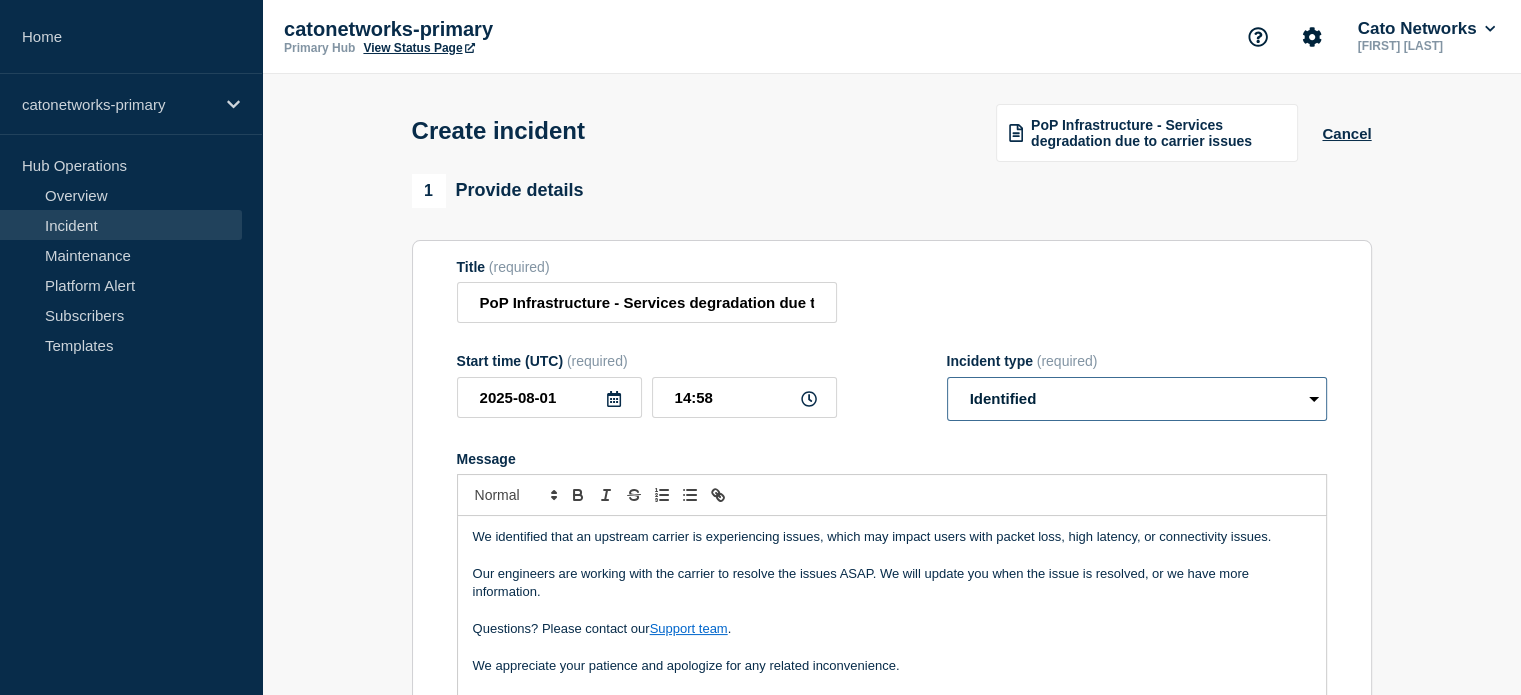 click on "Select option Investigating Identified Monitoring" at bounding box center [1137, 399] 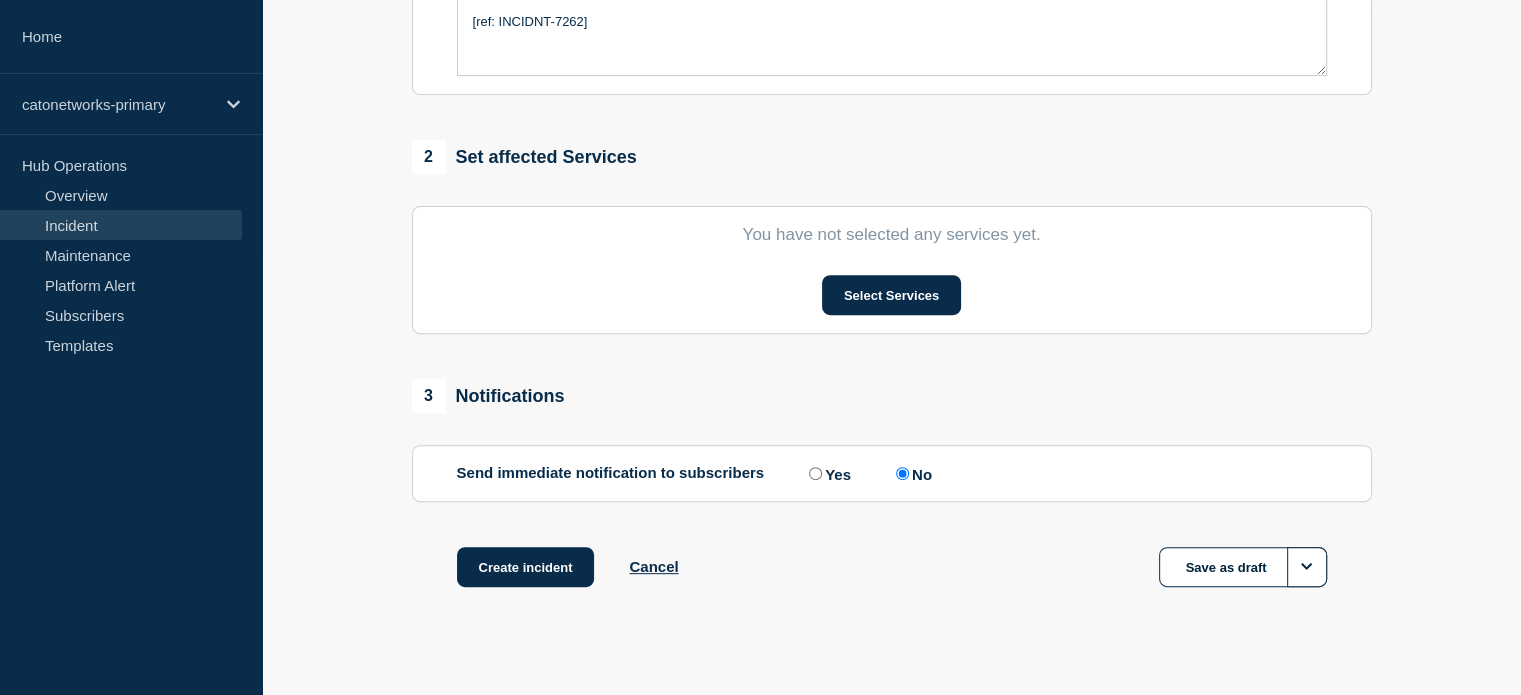 scroll, scrollTop: 700, scrollLeft: 0, axis: vertical 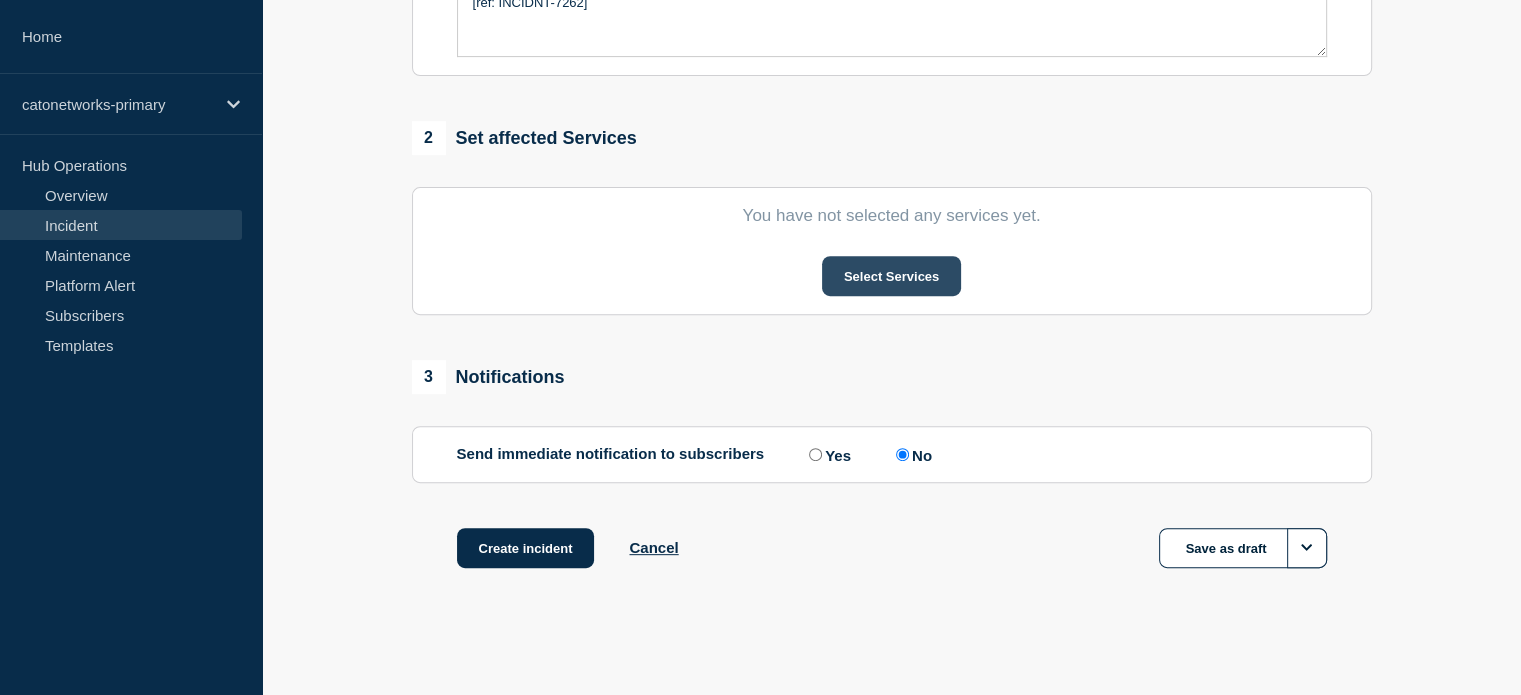 click on "Select Services" at bounding box center (891, 276) 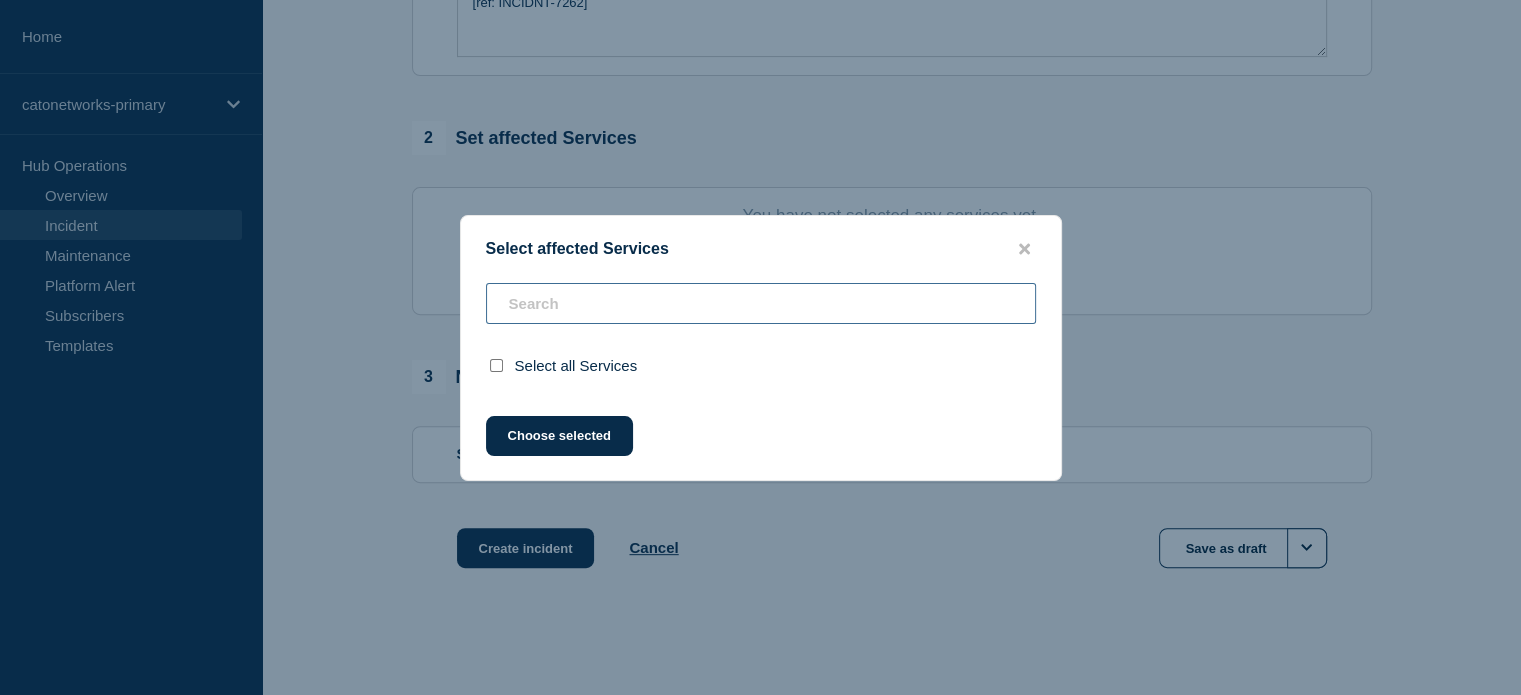 click at bounding box center [761, 303] 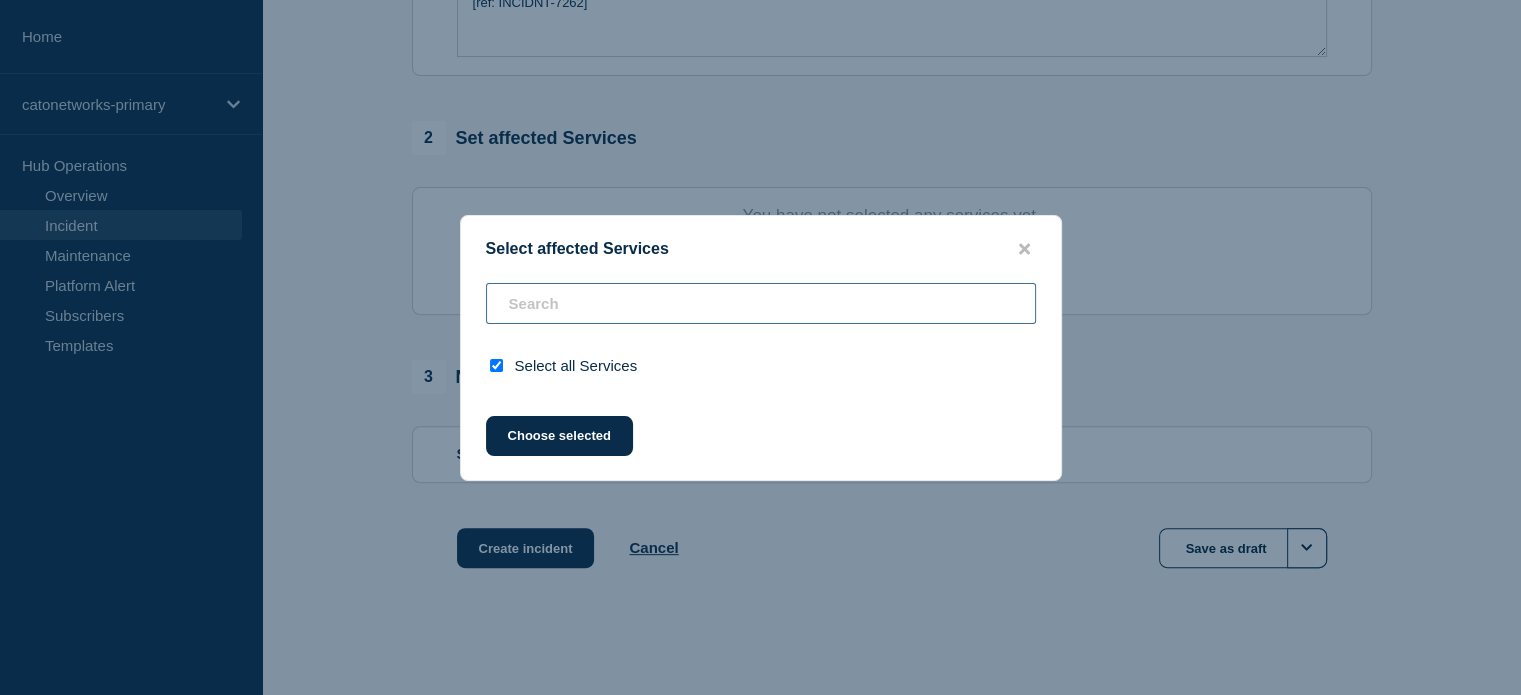 type on "[COUNTRY_CODE]" 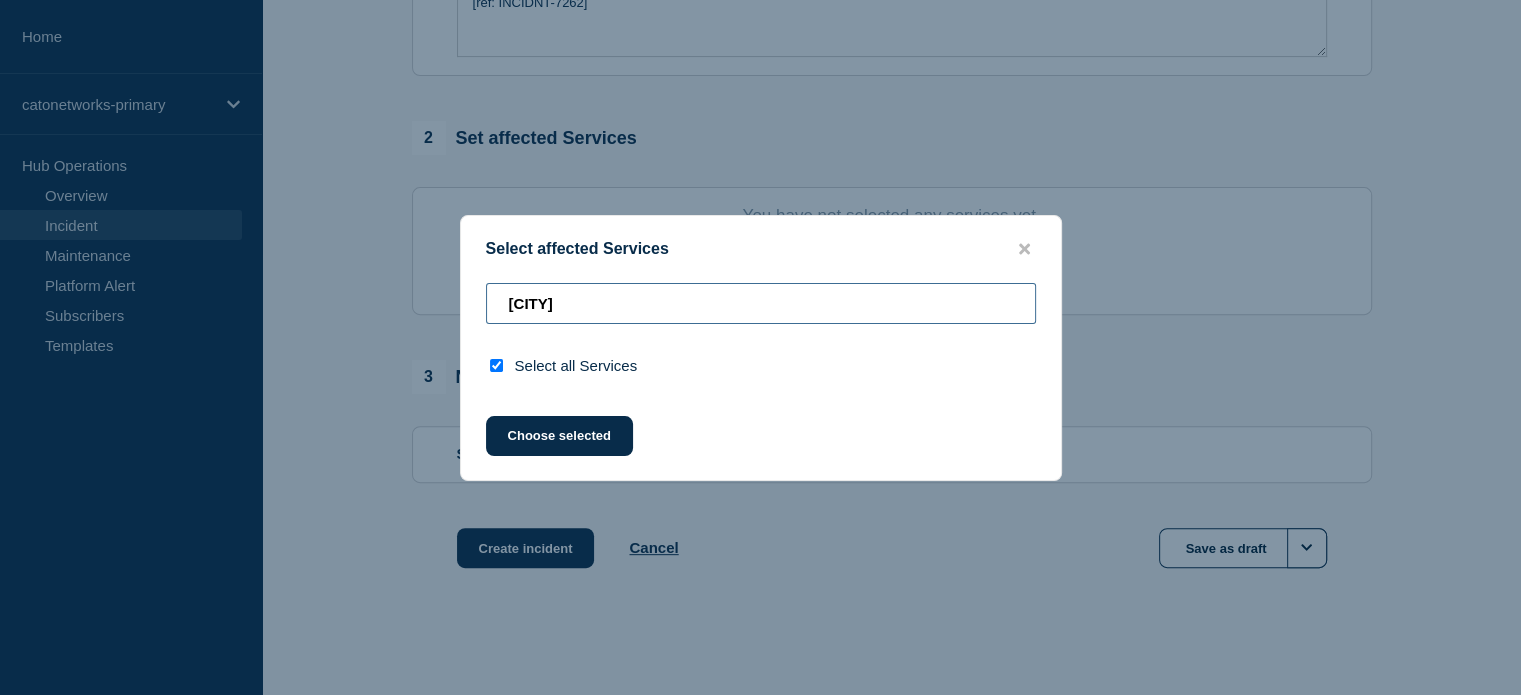 type on "[CITY]" 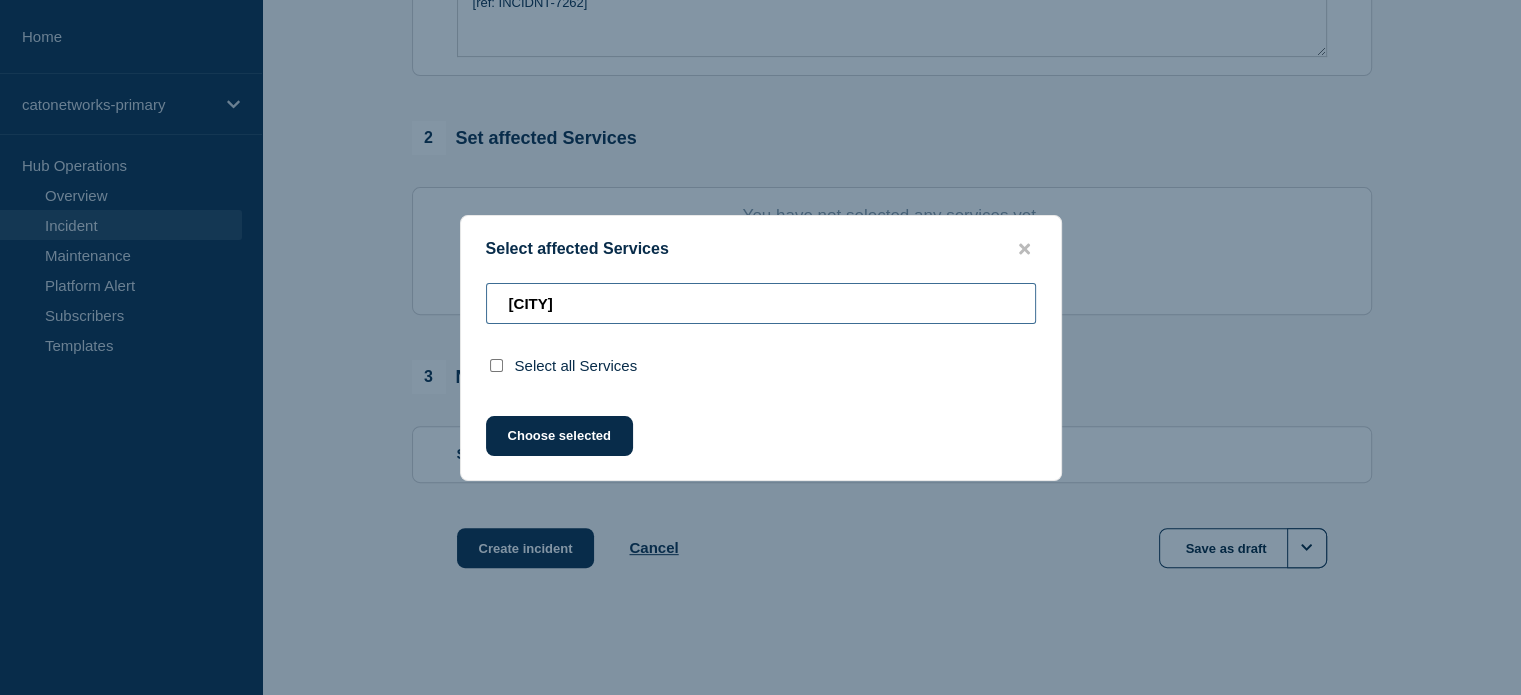 checkbox on "false" 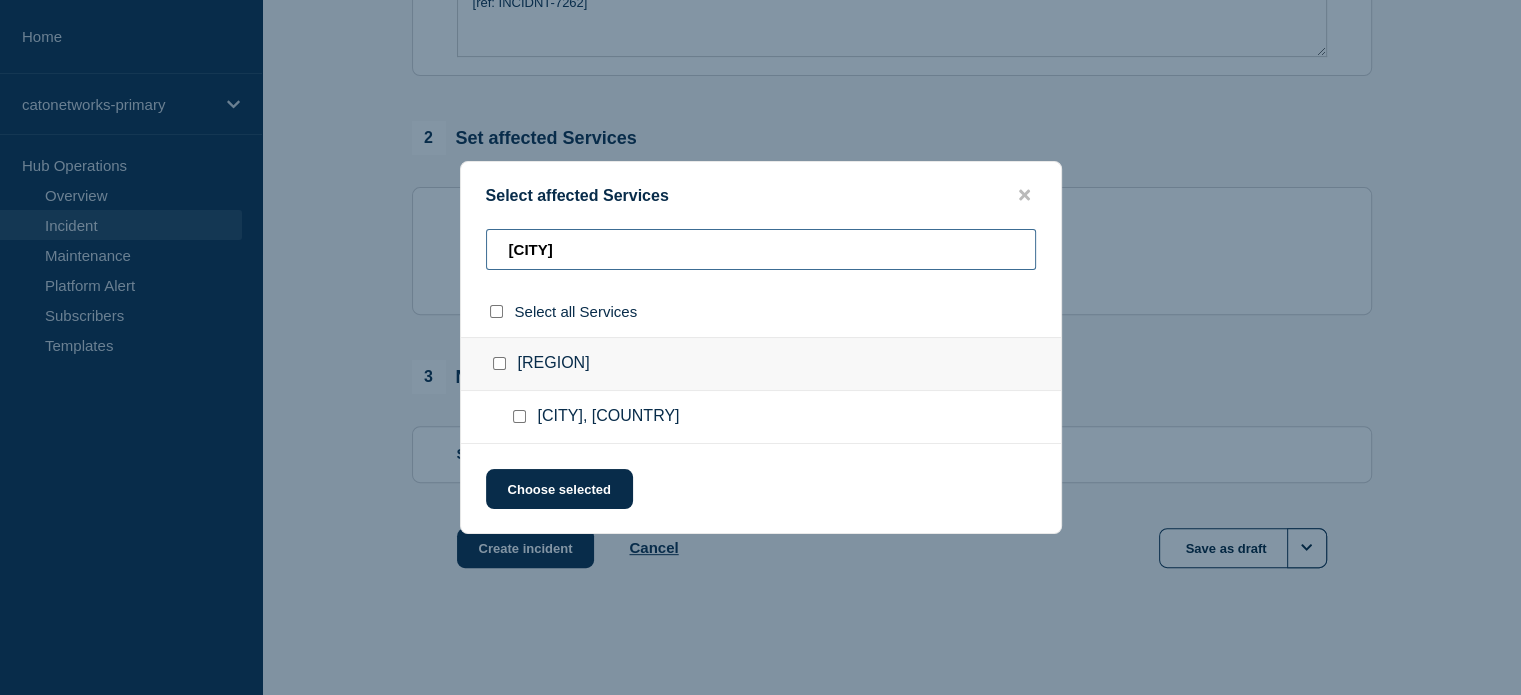 type on "[CITY]" 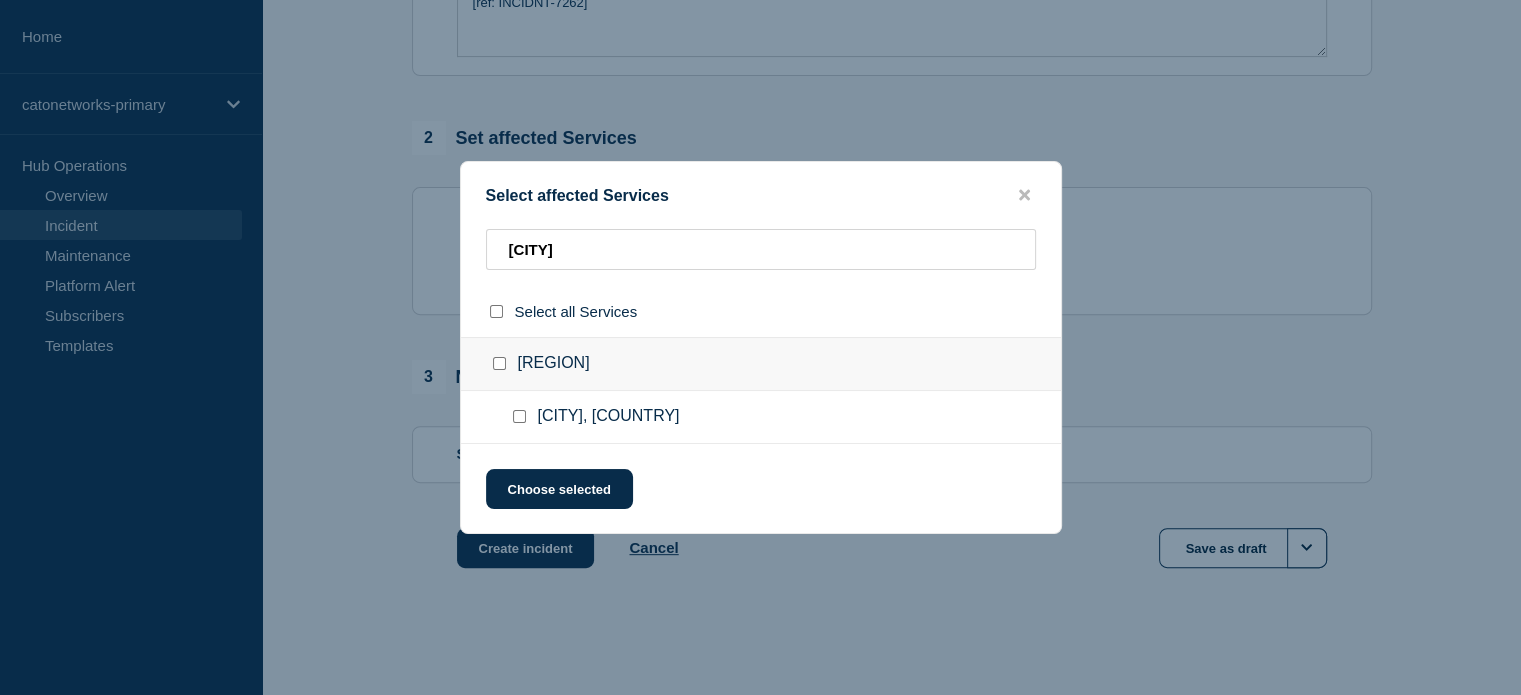 click at bounding box center [519, 416] 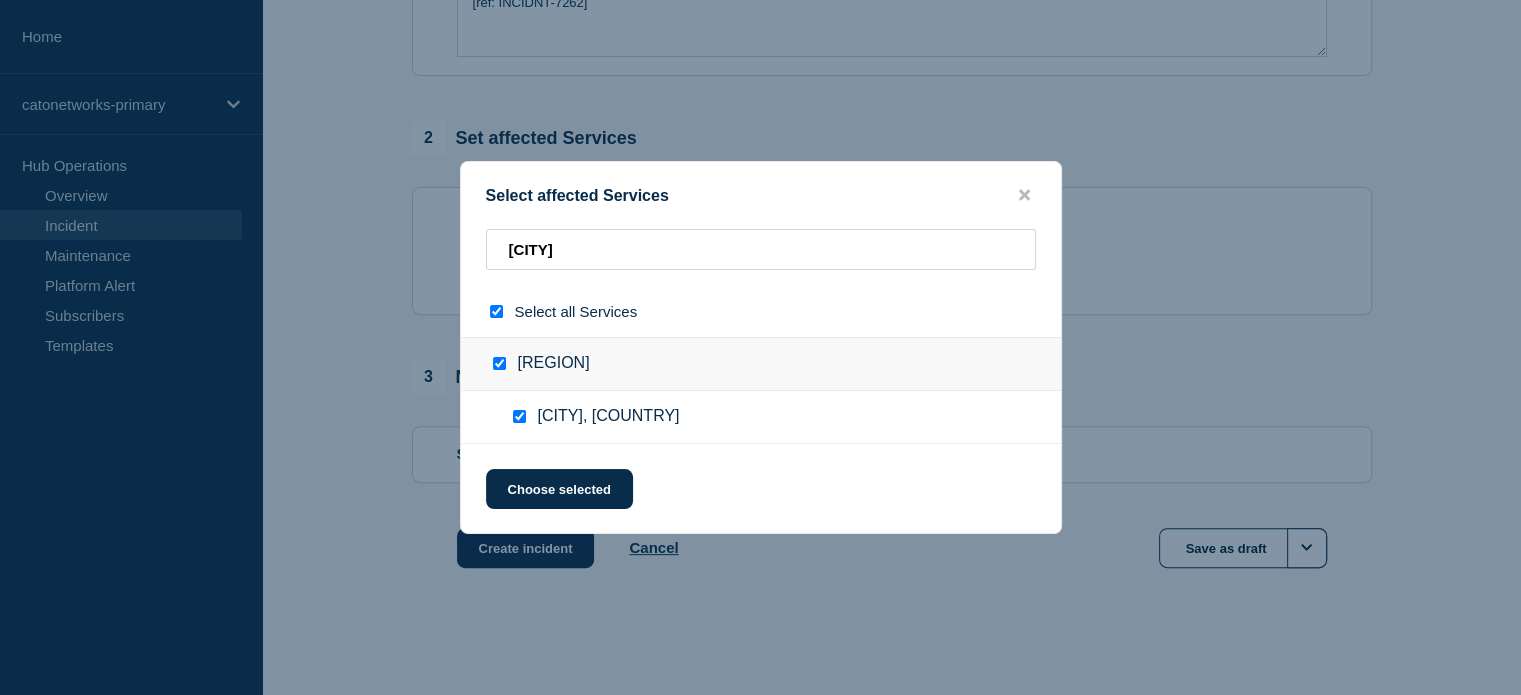 checkbox on "true" 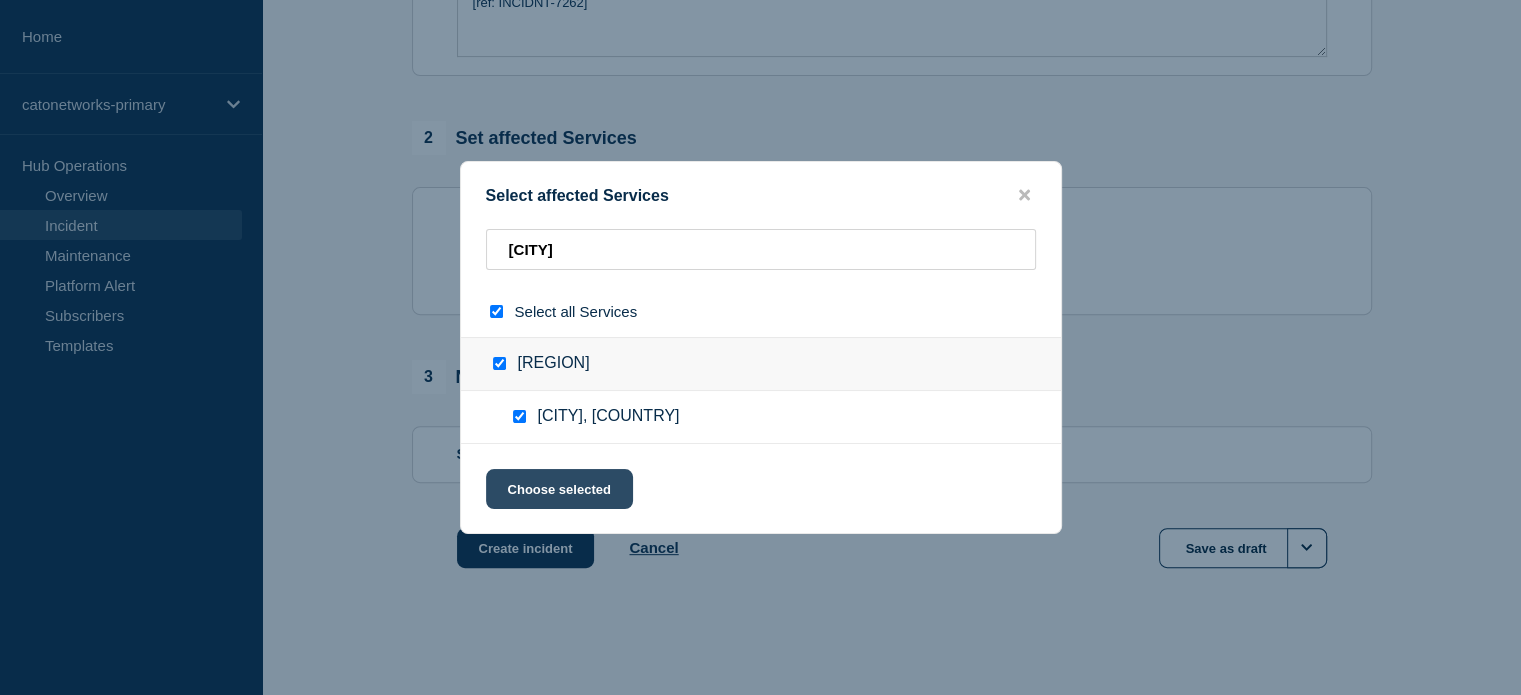 click on "Choose selected" 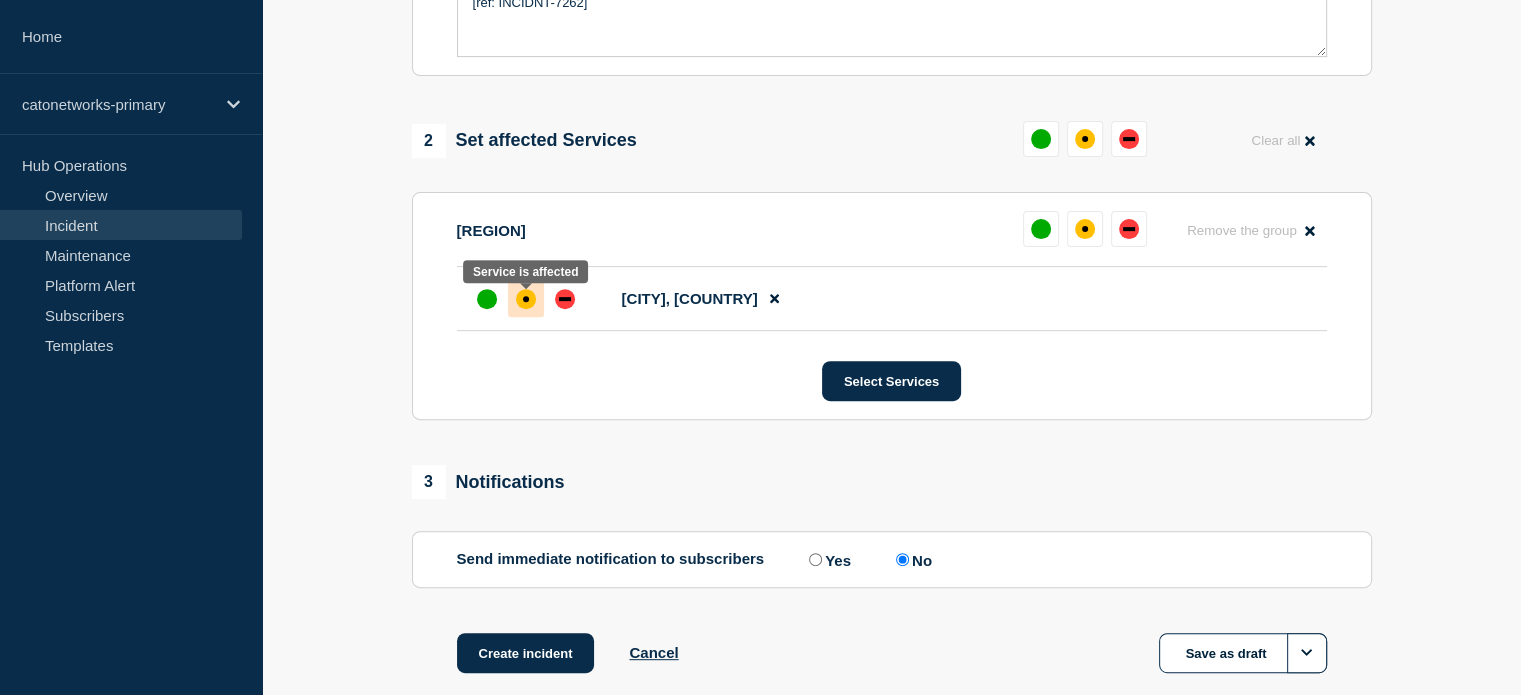 click at bounding box center [526, 299] 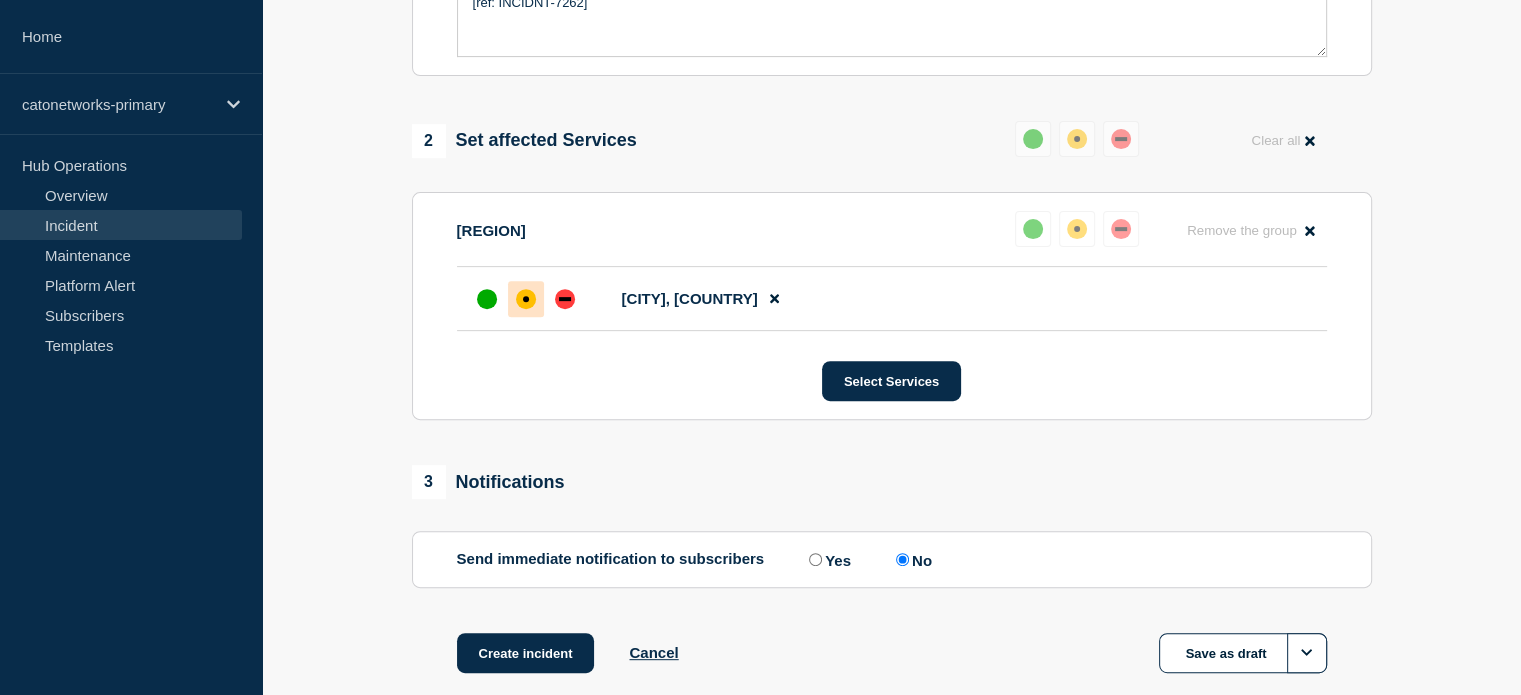 click on "Yes" at bounding box center (815, 559) 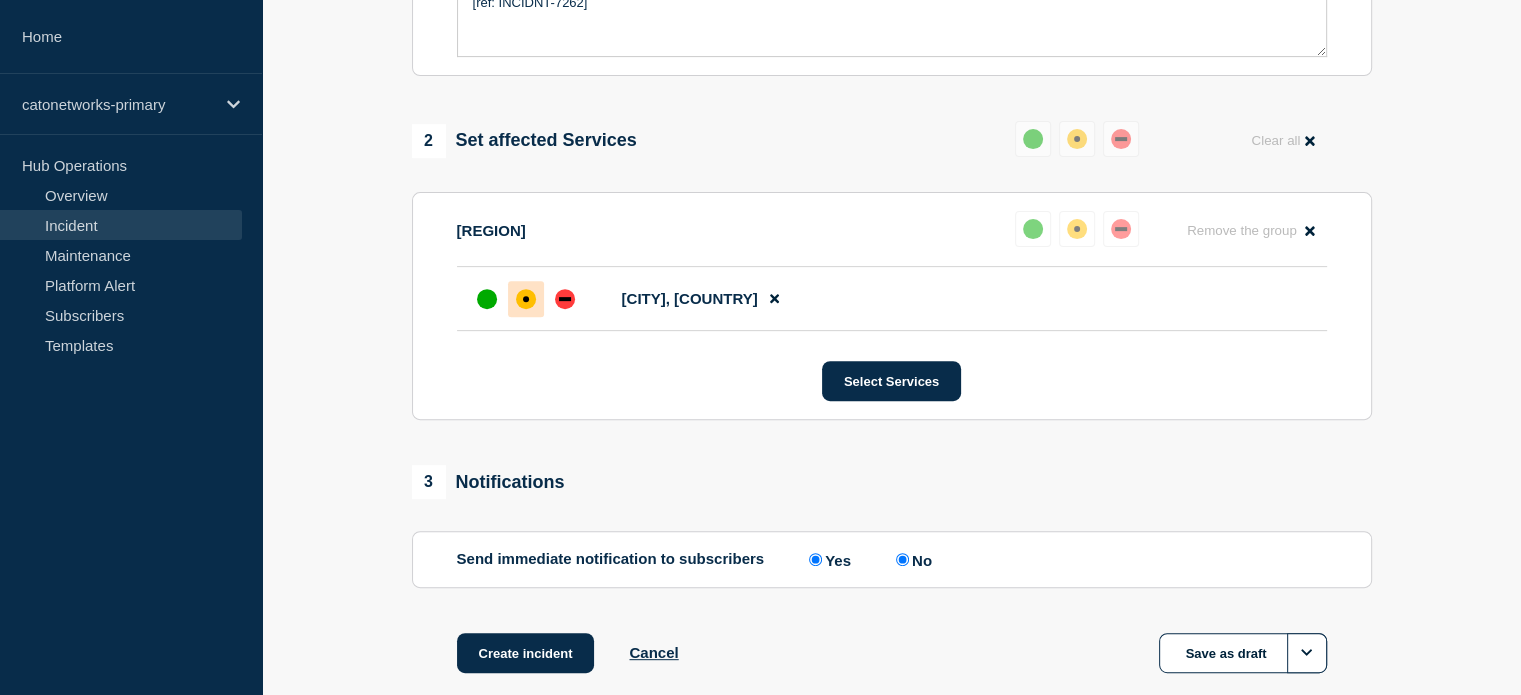 radio on "false" 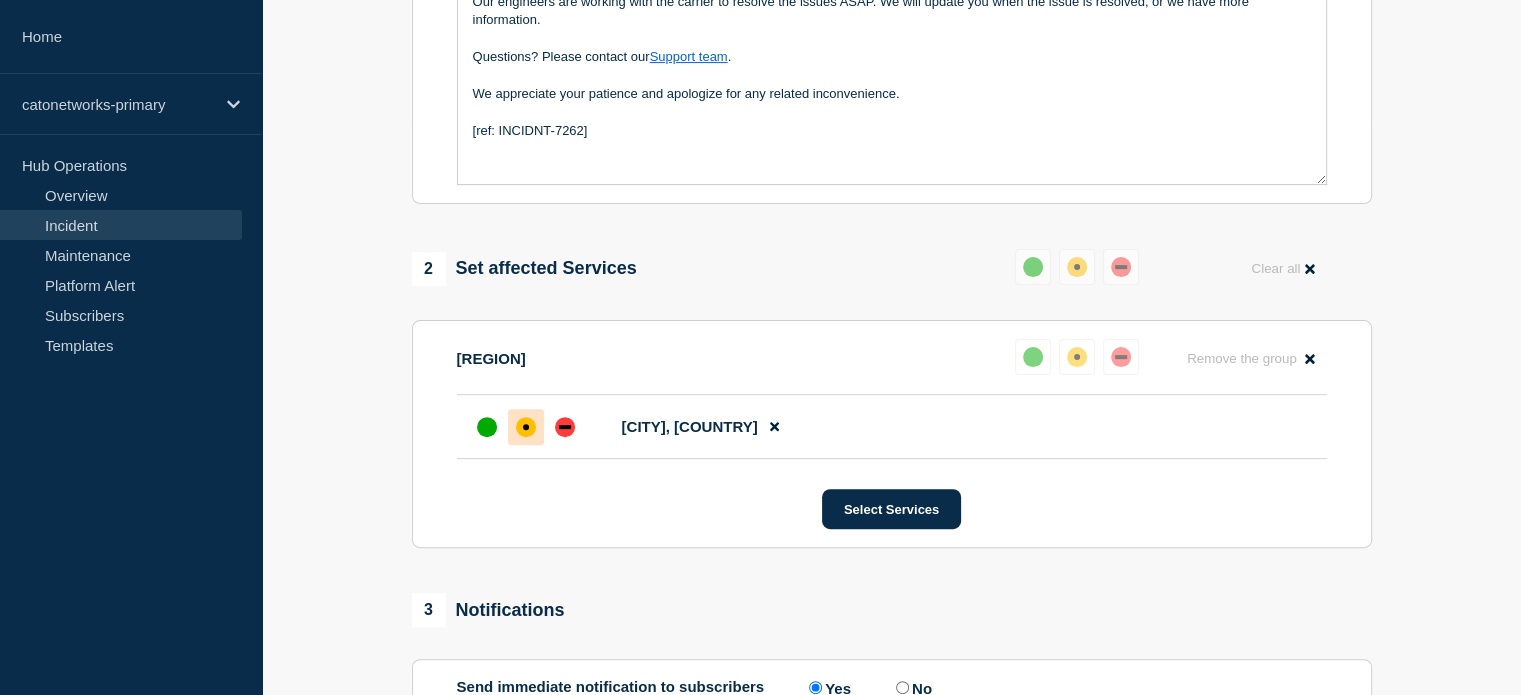scroll, scrollTop: 816, scrollLeft: 0, axis: vertical 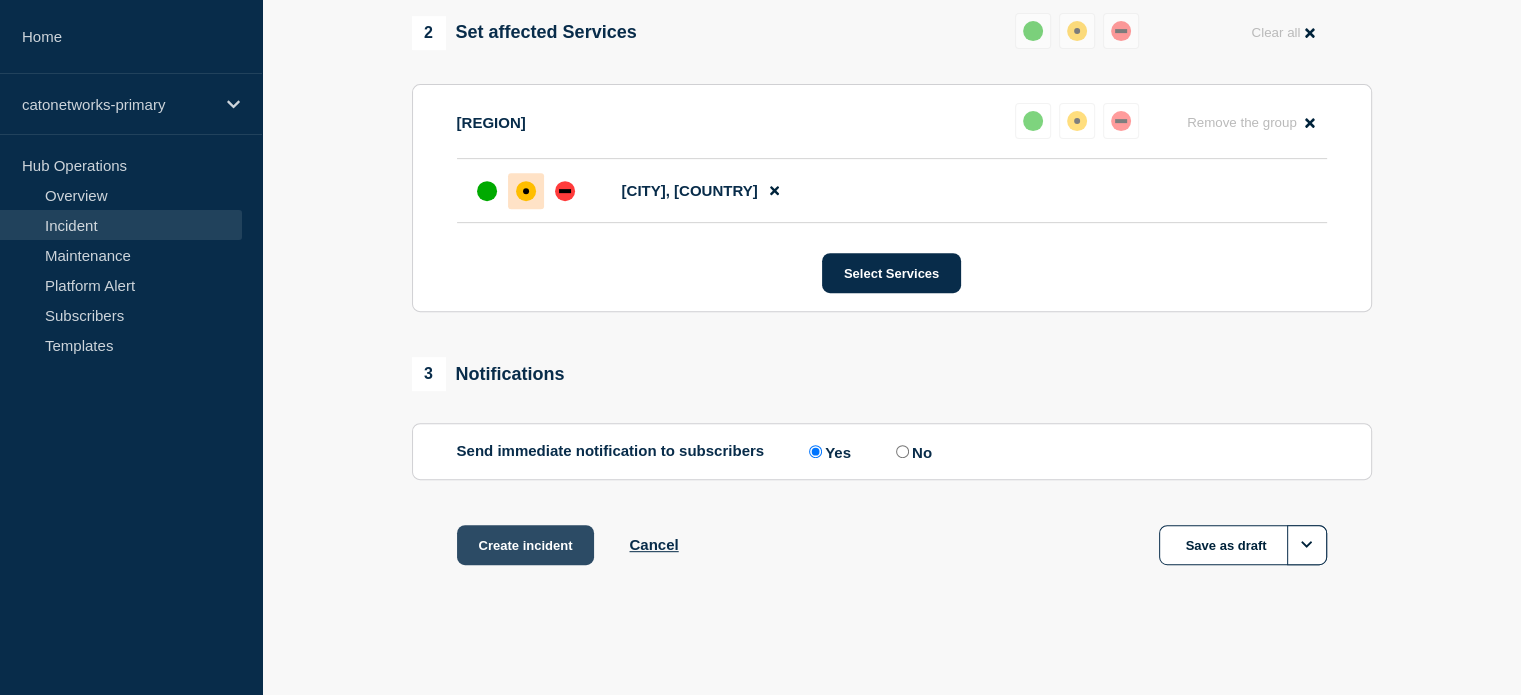 click on "Create incident" at bounding box center (526, 545) 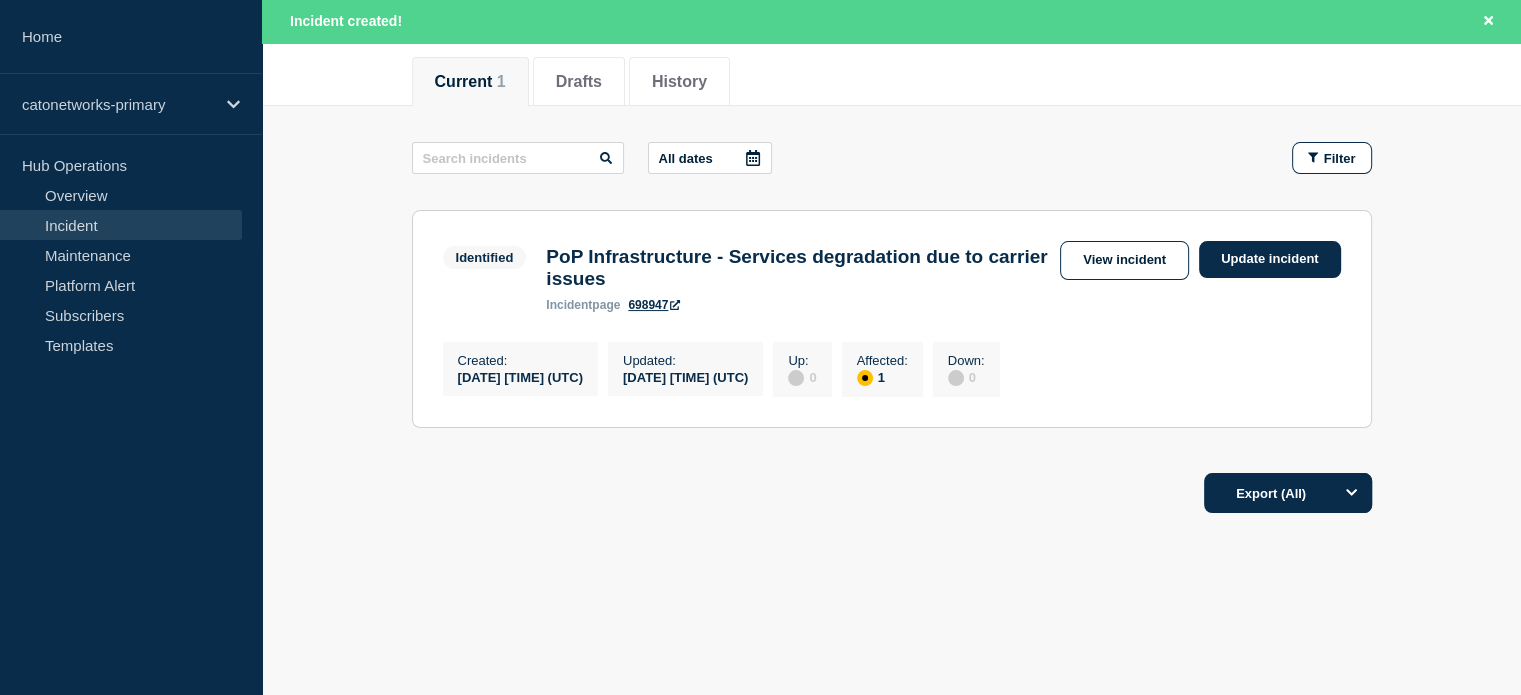 scroll, scrollTop: 256, scrollLeft: 0, axis: vertical 